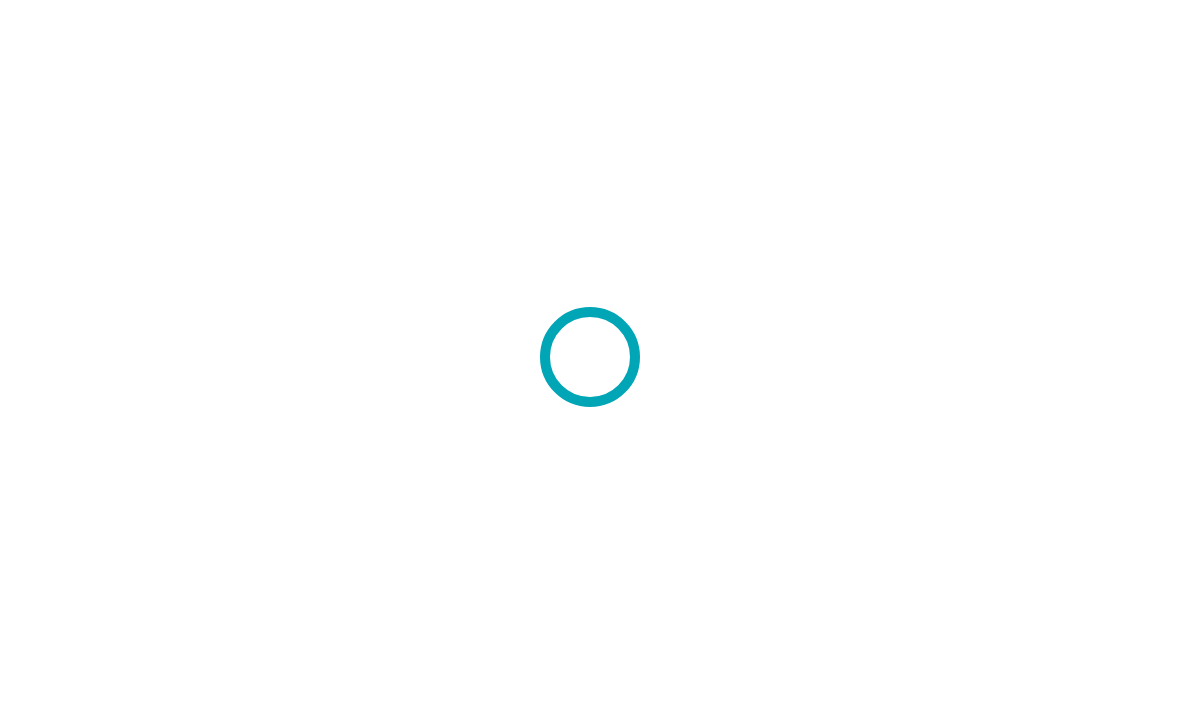 scroll, scrollTop: 0, scrollLeft: 0, axis: both 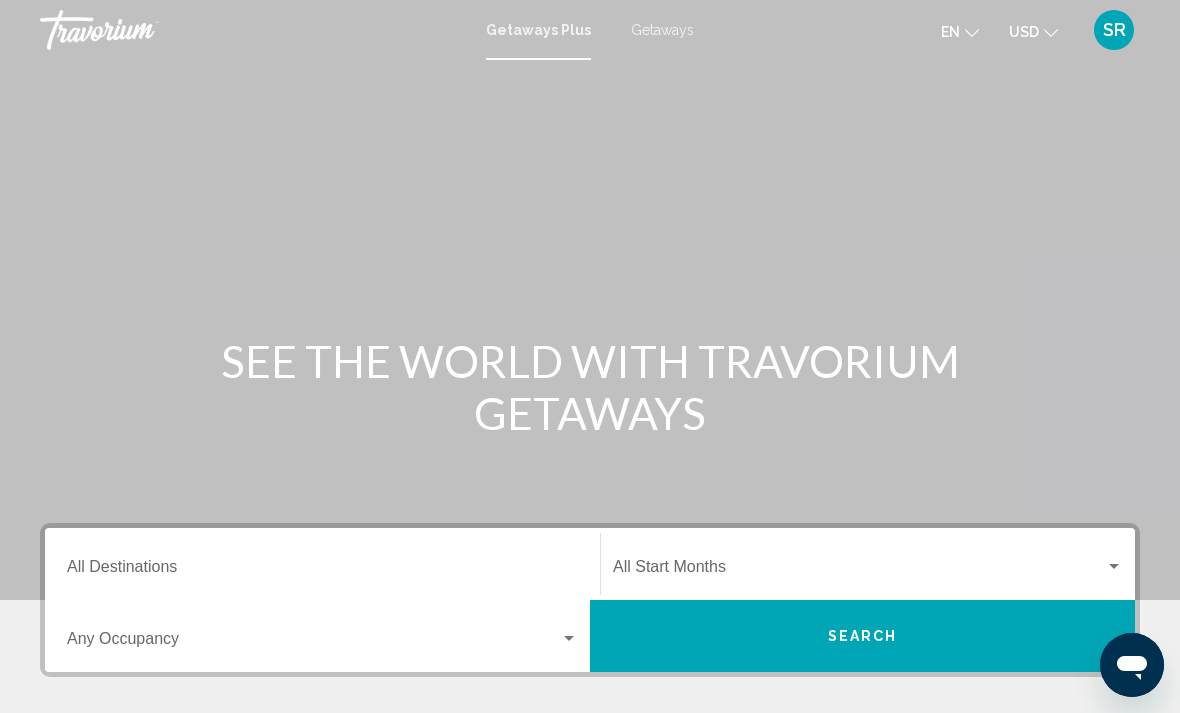 click on "Destination All Destinations" at bounding box center (322, 571) 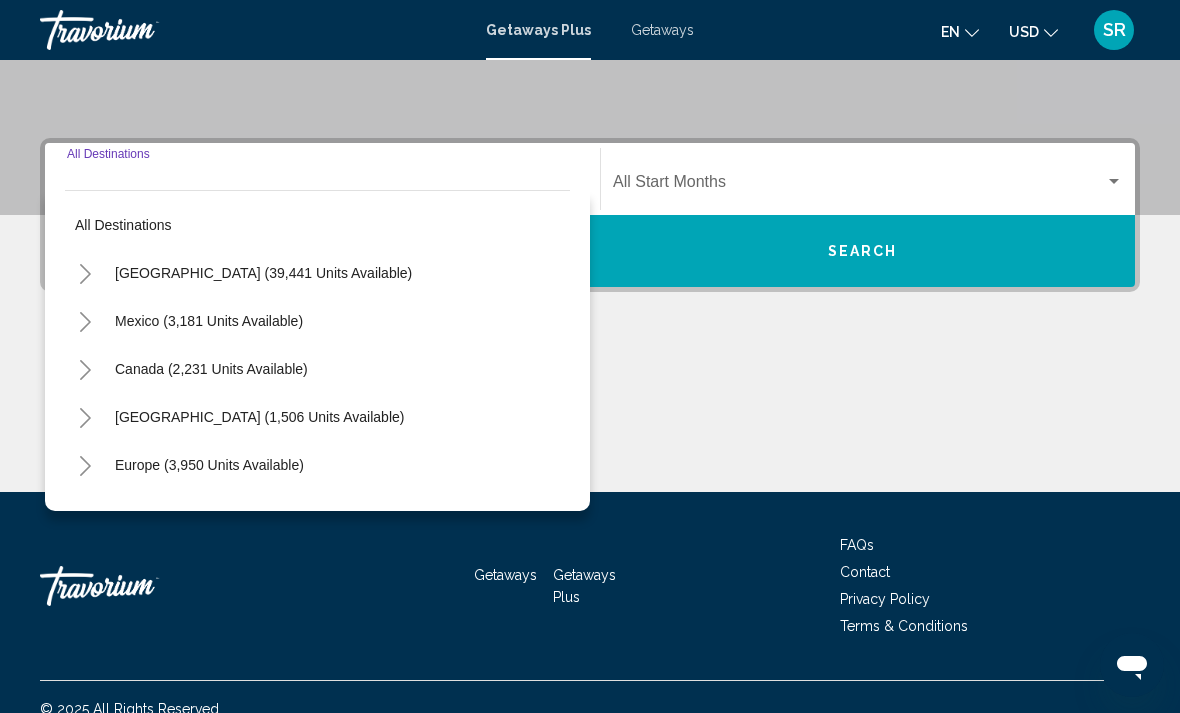 scroll, scrollTop: 409, scrollLeft: 0, axis: vertical 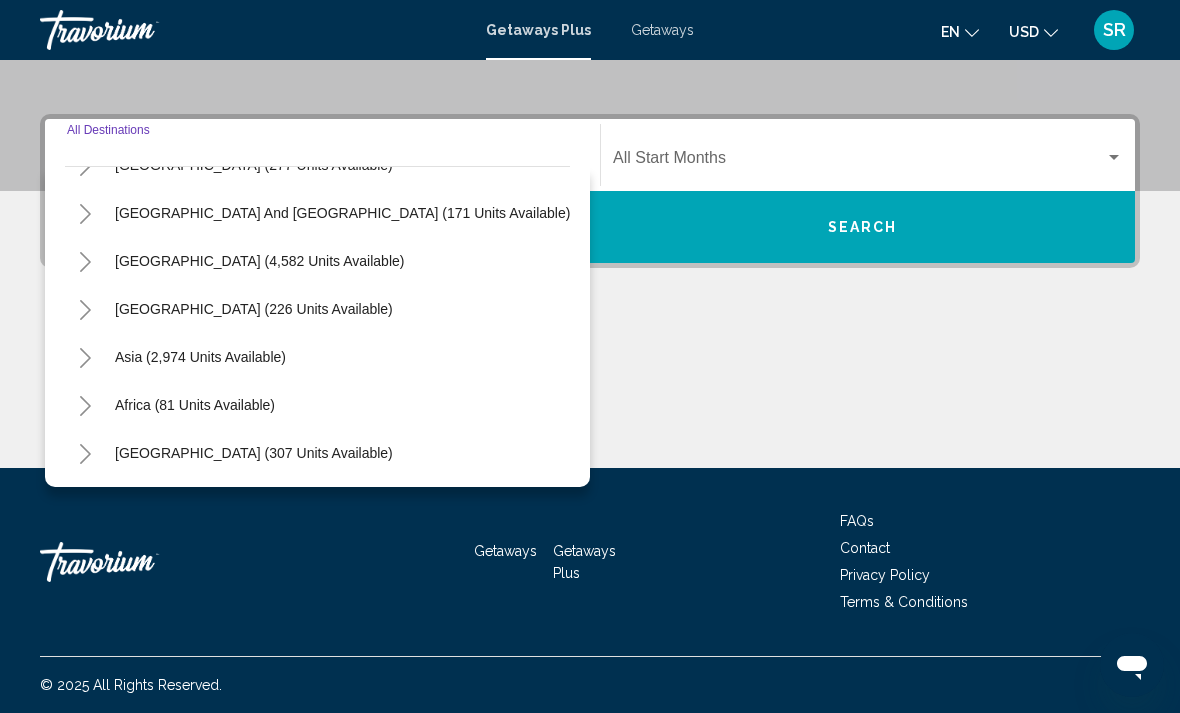 click 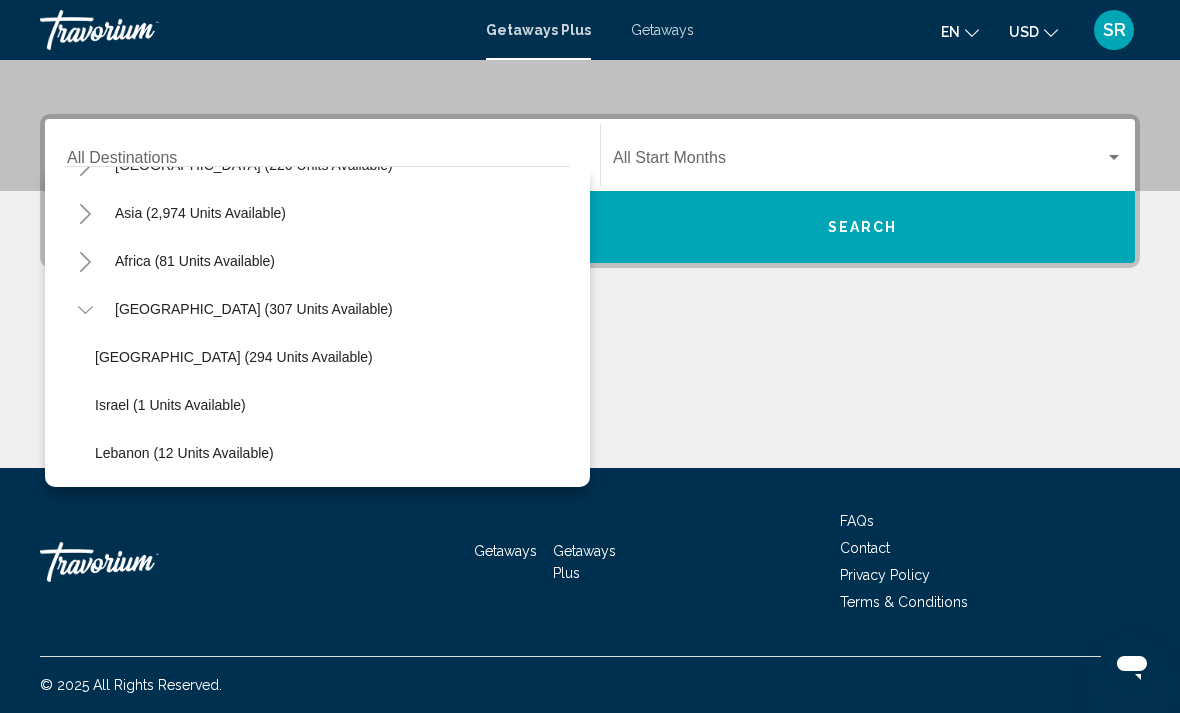 scroll, scrollTop: 468, scrollLeft: 0, axis: vertical 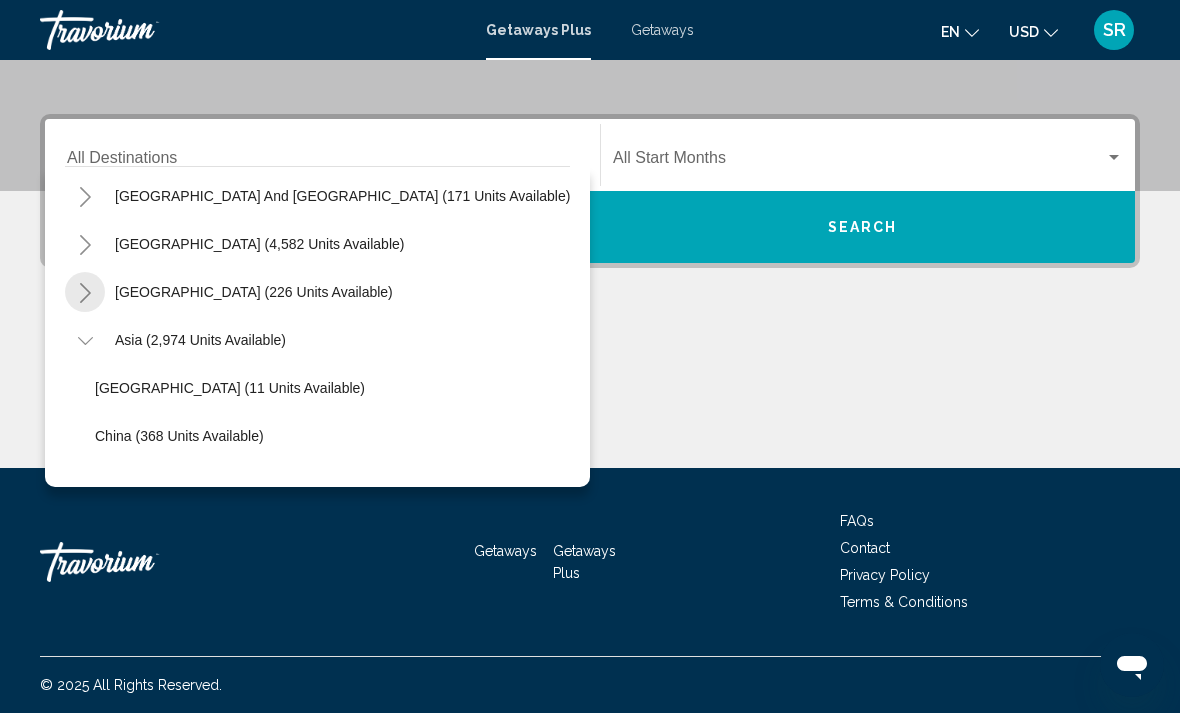 click 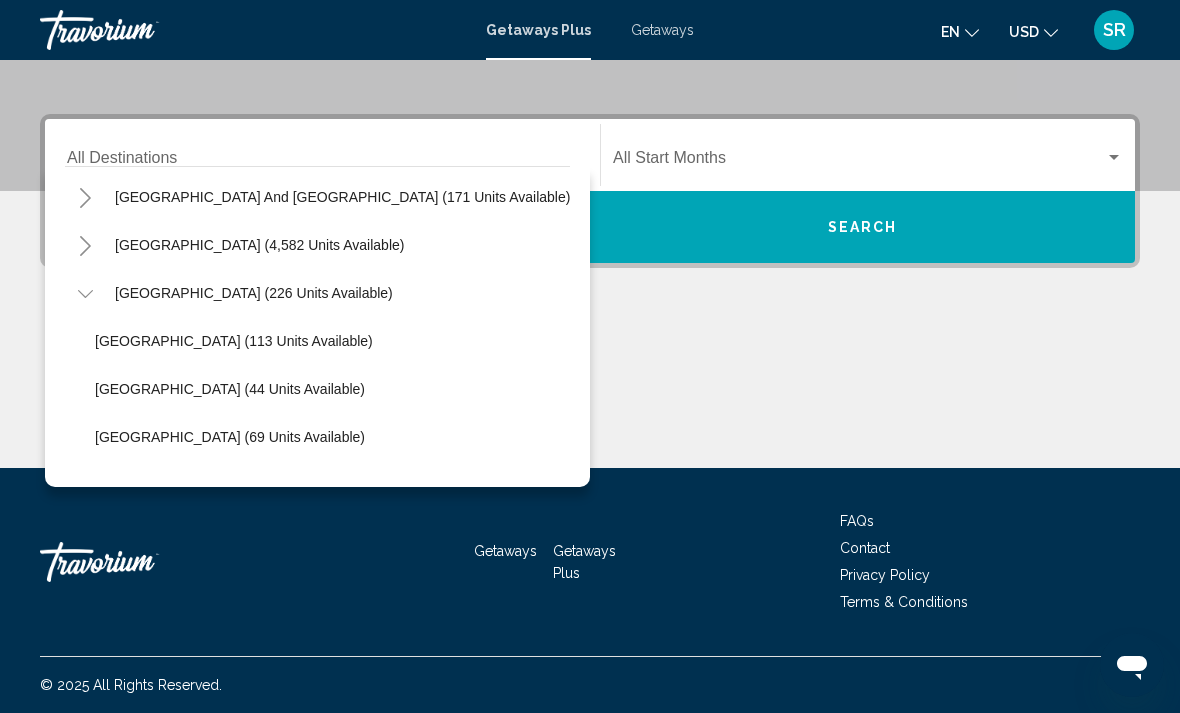 scroll, scrollTop: 338, scrollLeft: 0, axis: vertical 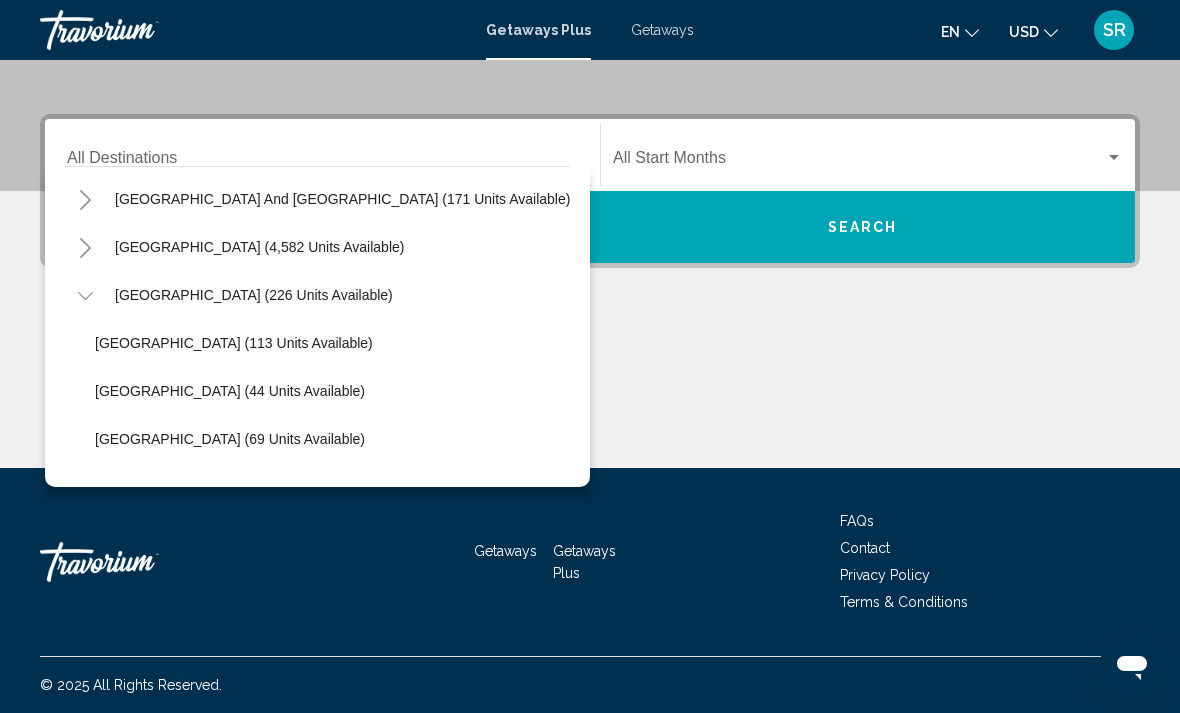 click 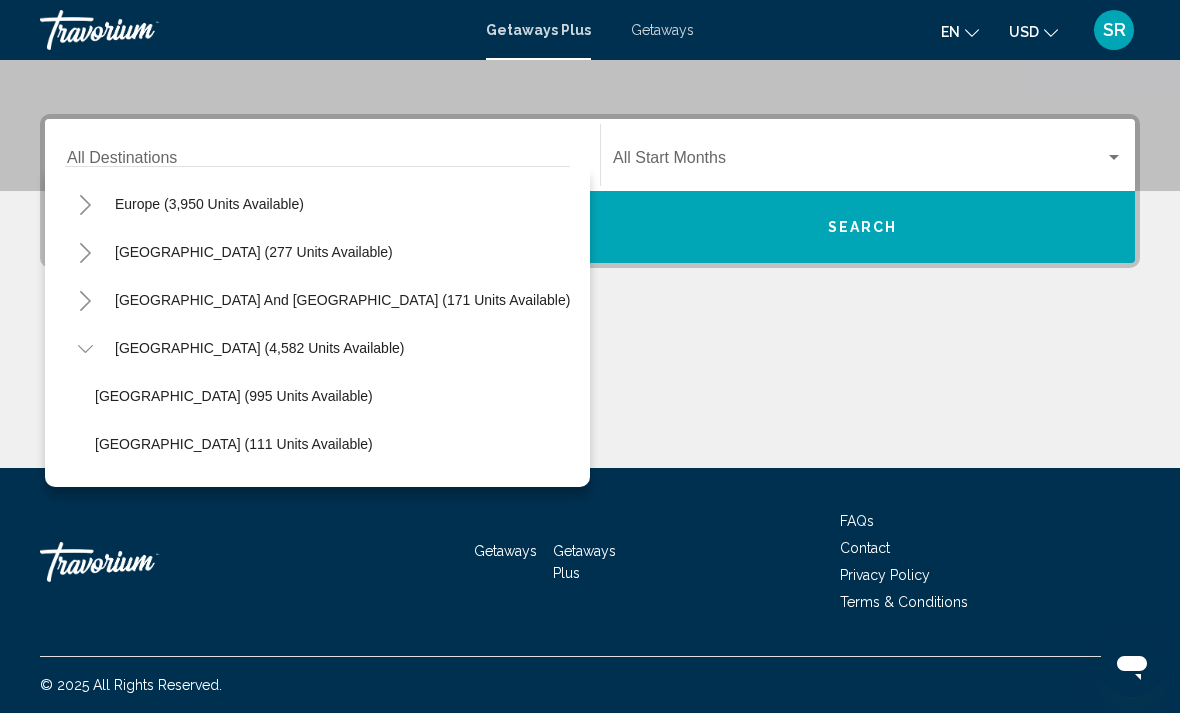 scroll, scrollTop: 238, scrollLeft: 0, axis: vertical 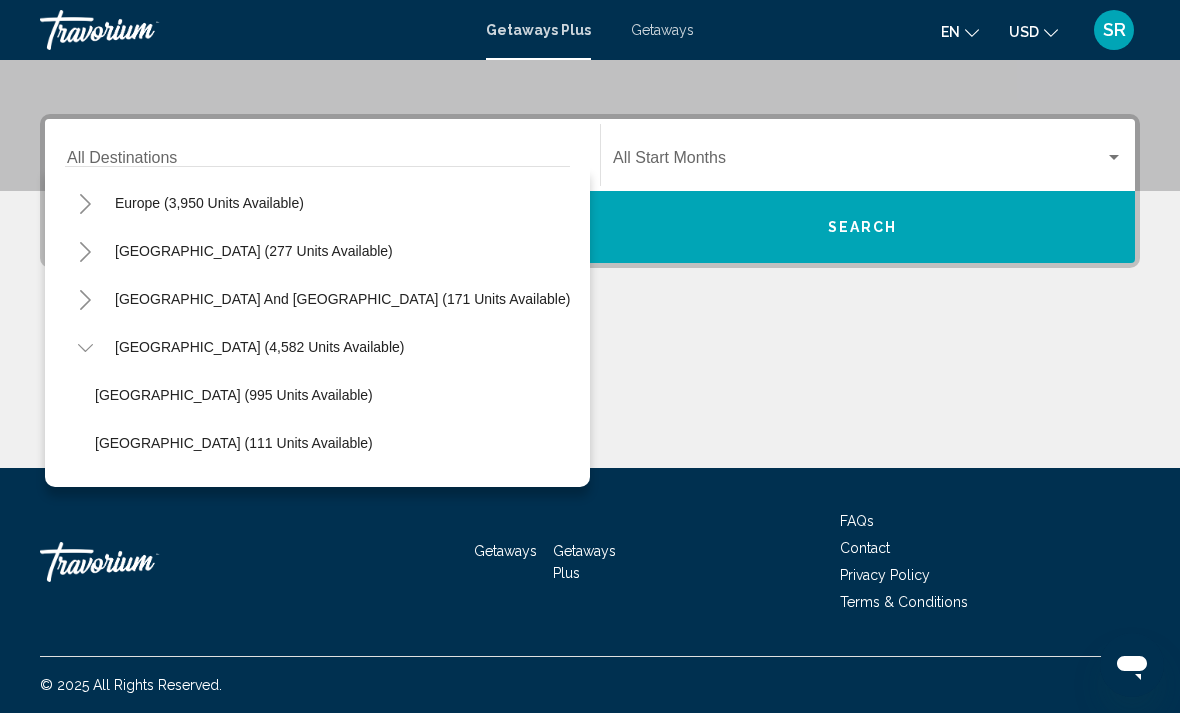 click 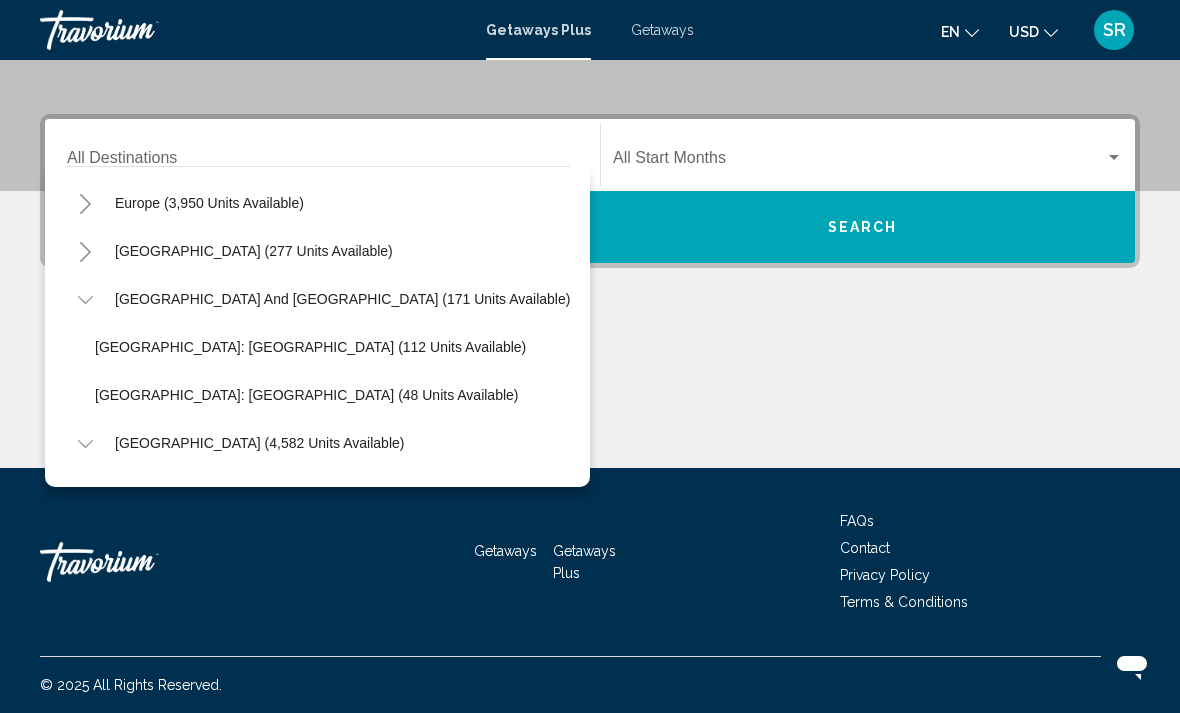 click 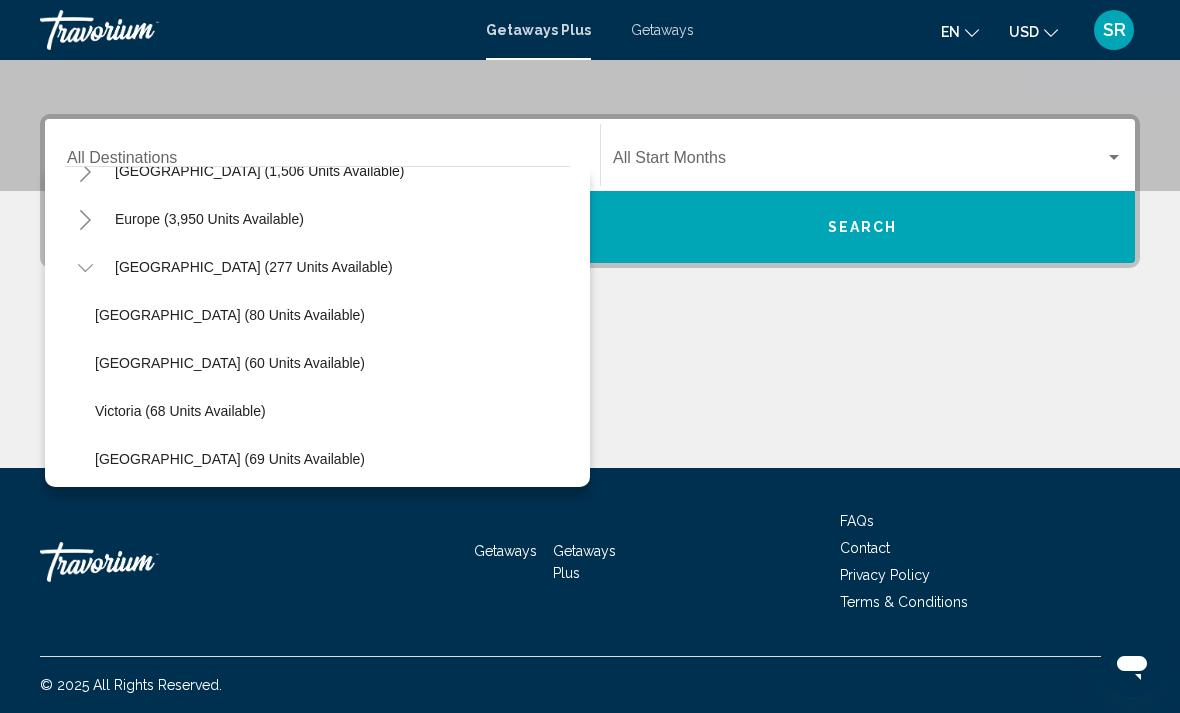 scroll, scrollTop: 212, scrollLeft: 0, axis: vertical 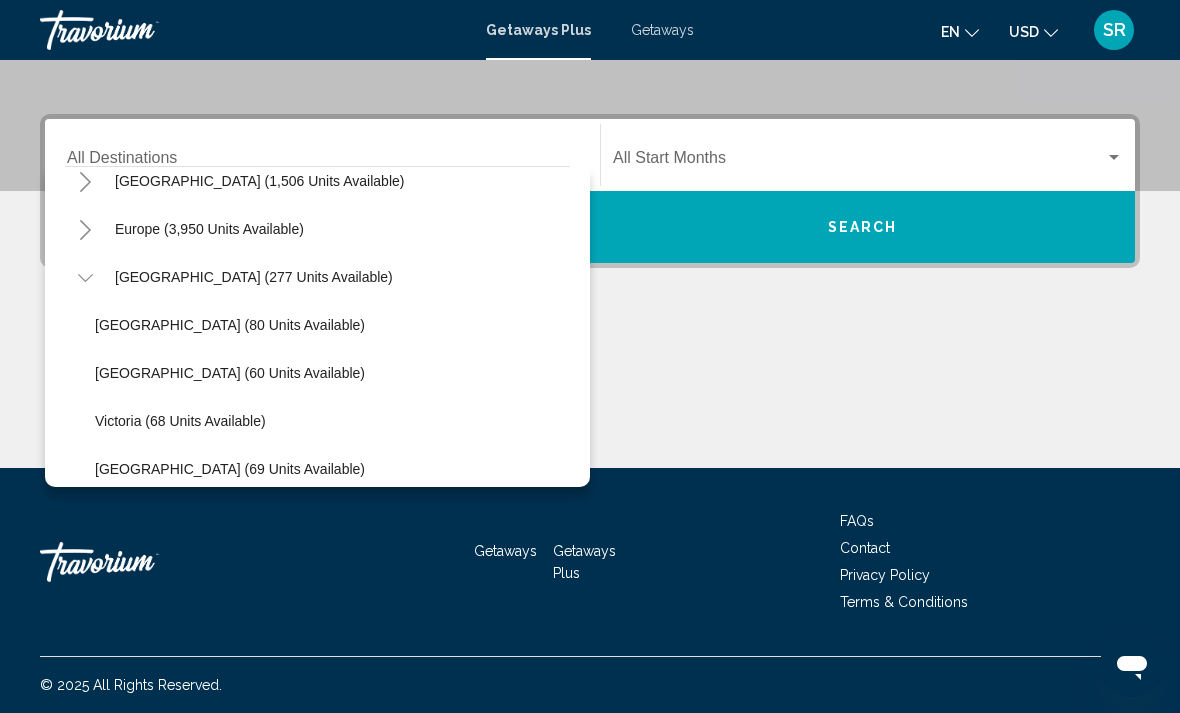 click 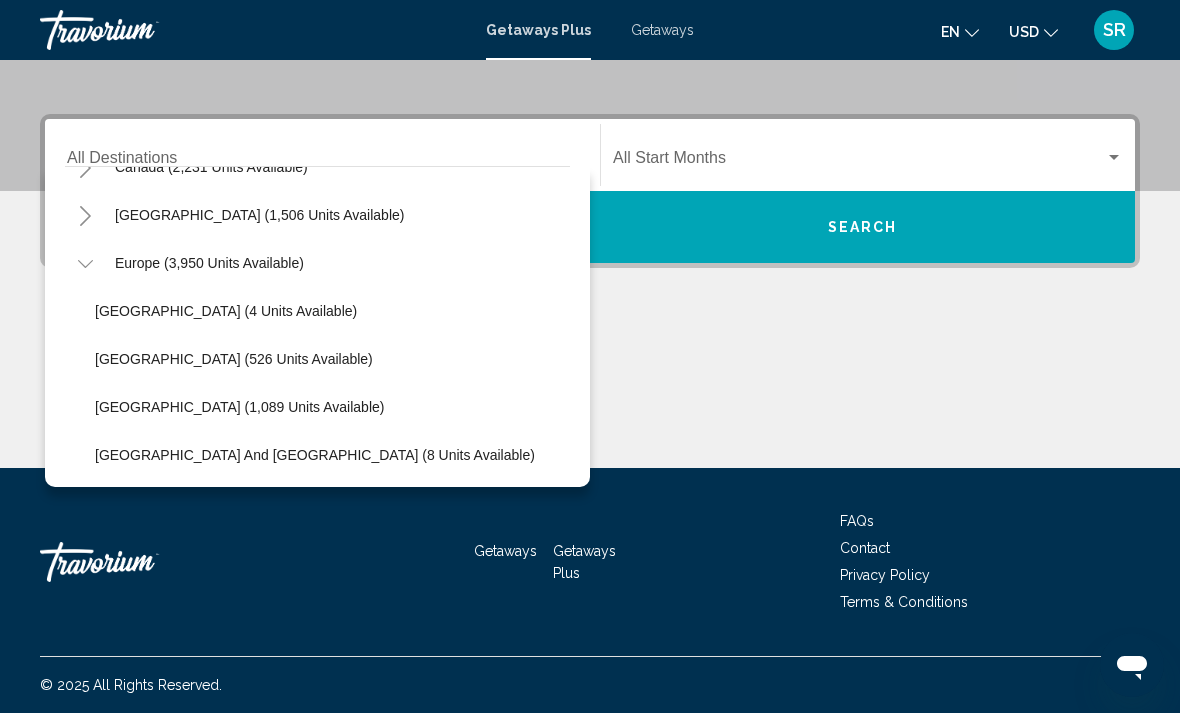 scroll, scrollTop: 179, scrollLeft: 0, axis: vertical 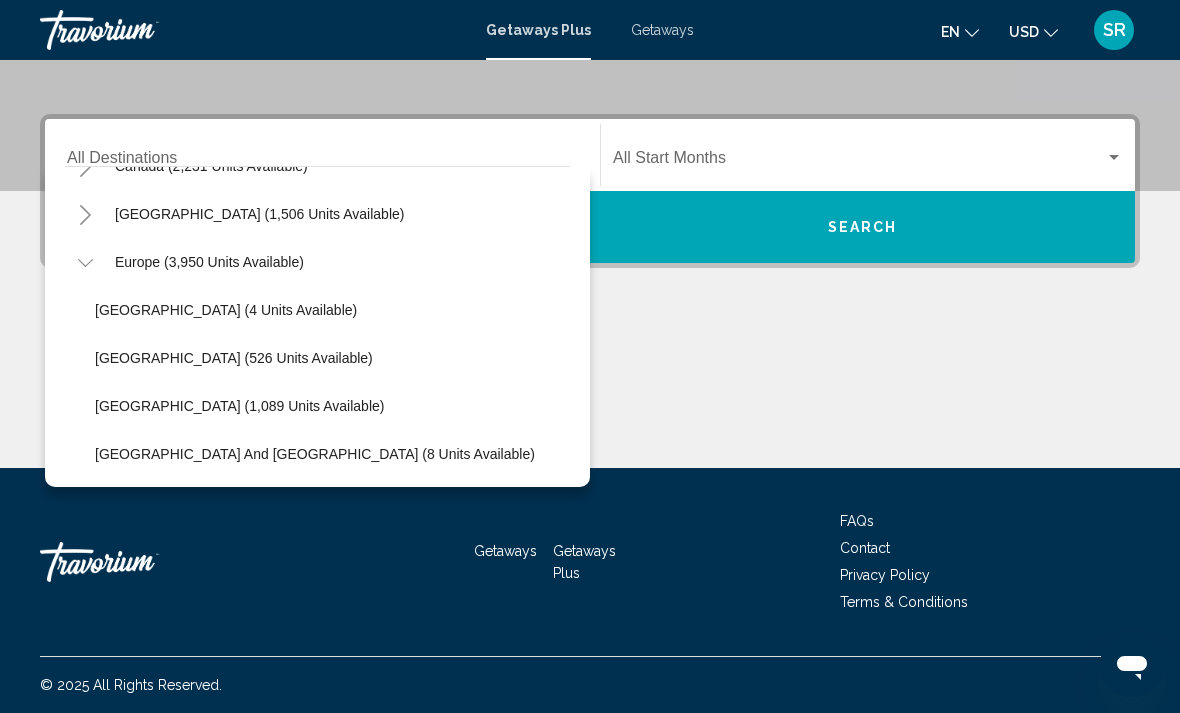click 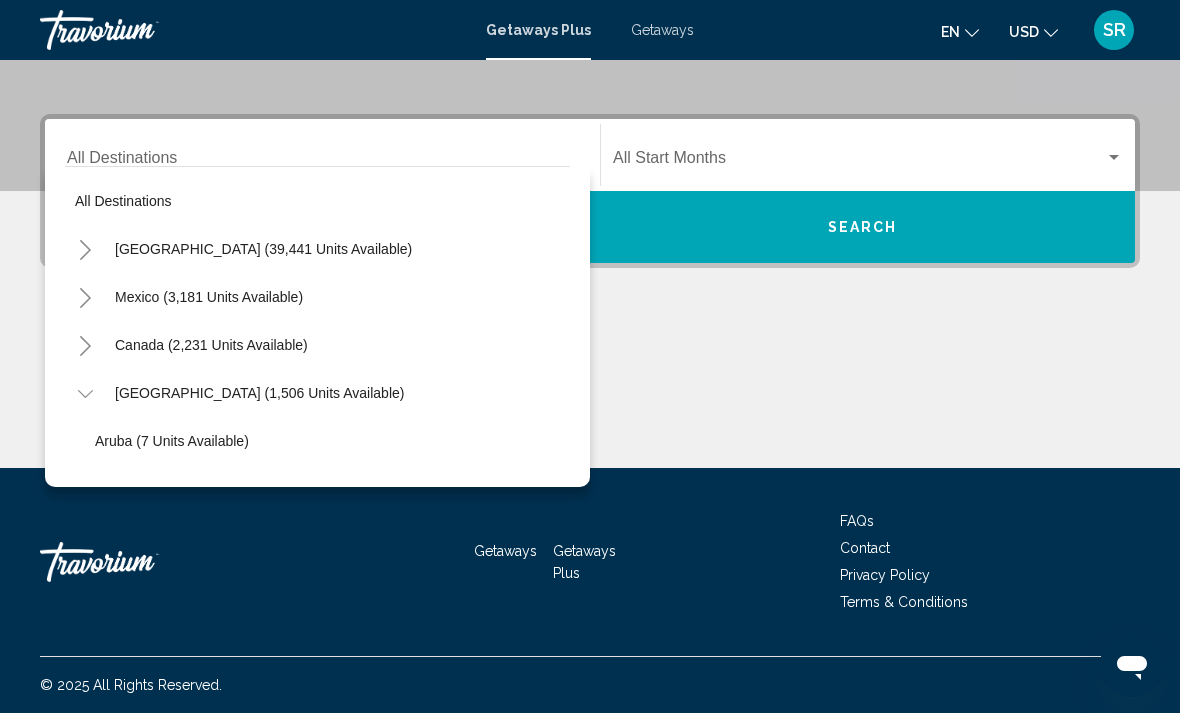 scroll, scrollTop: 0, scrollLeft: 0, axis: both 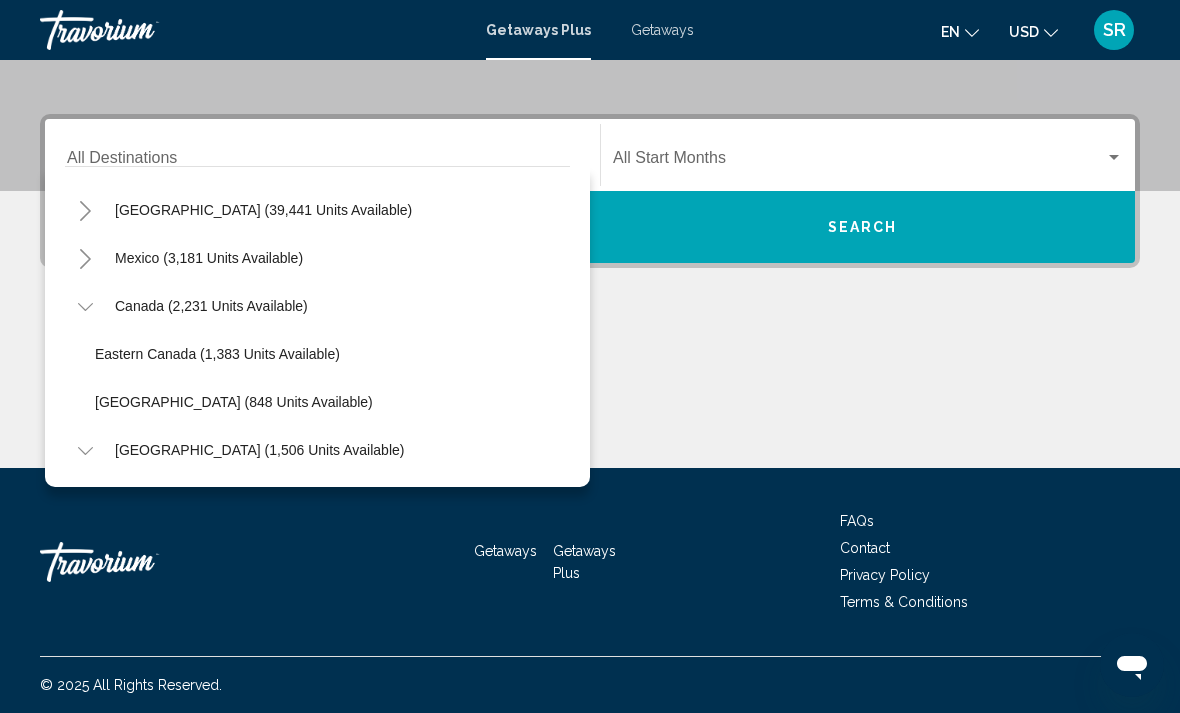click 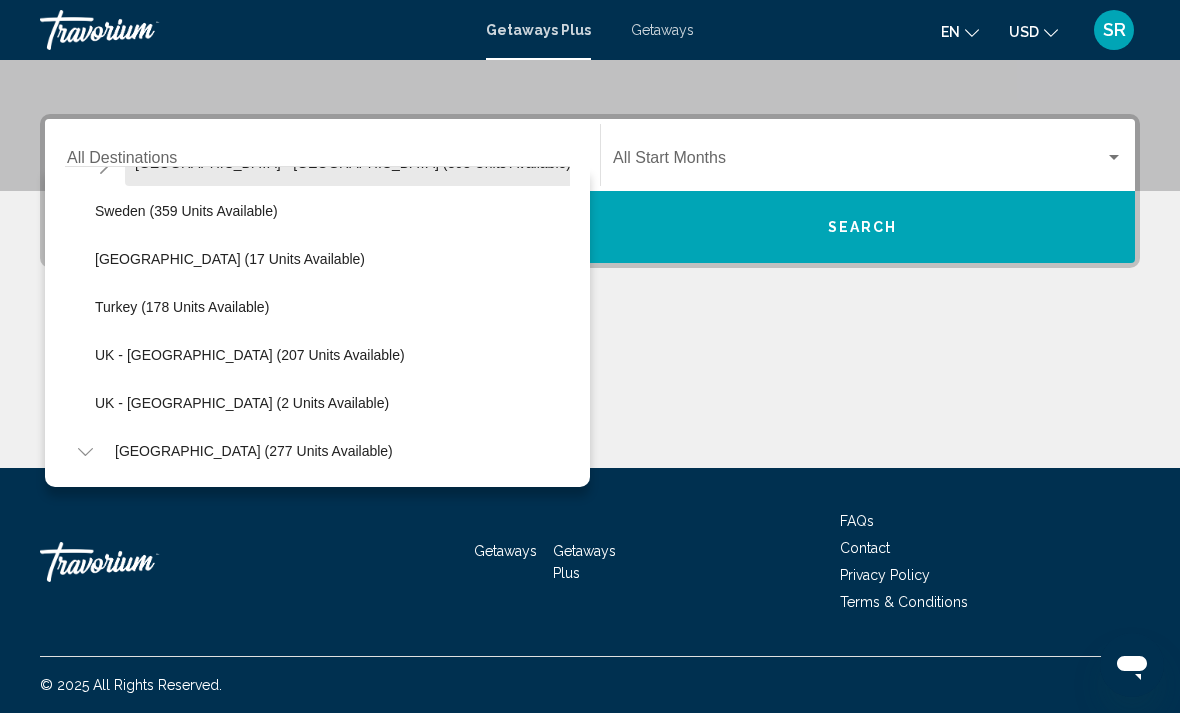 scroll, scrollTop: 1684, scrollLeft: 0, axis: vertical 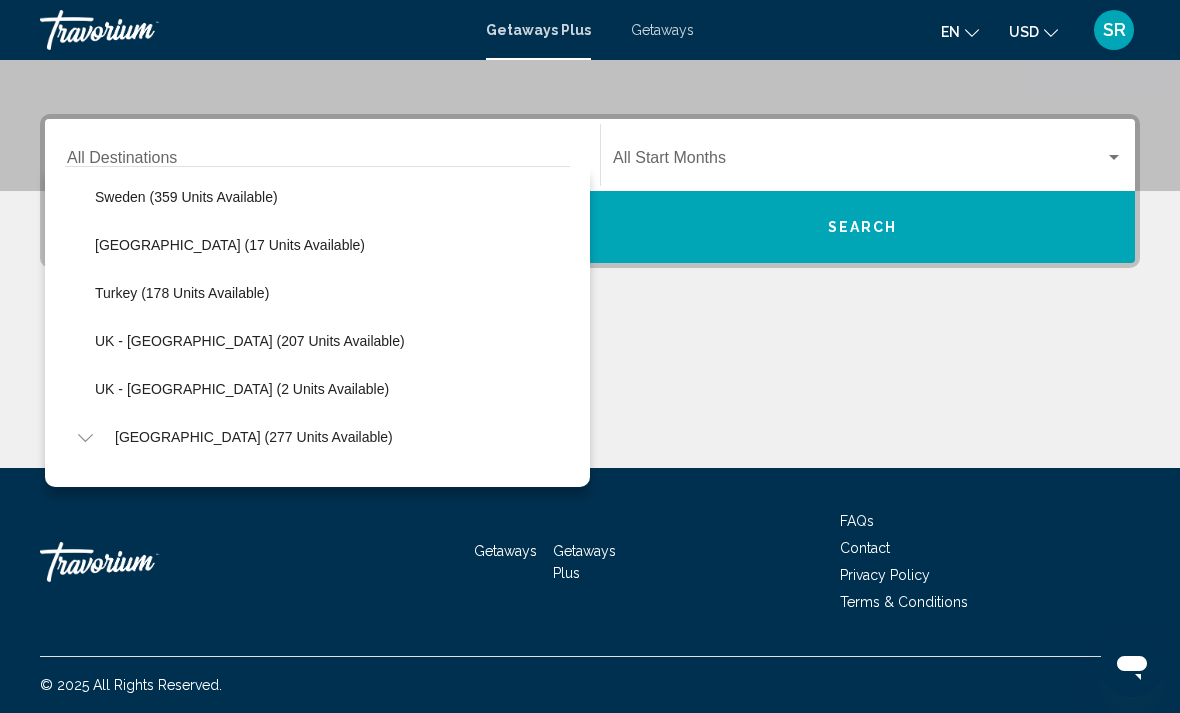 click on "Turkey (178 units available)" 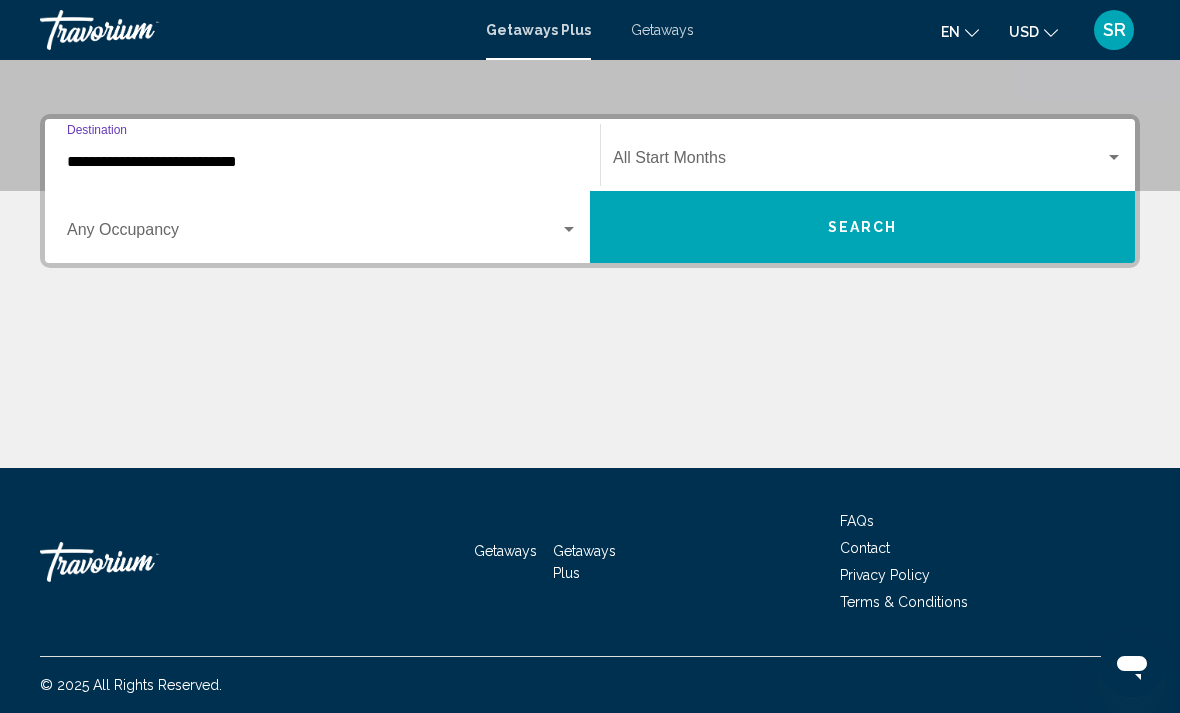 click at bounding box center (859, 162) 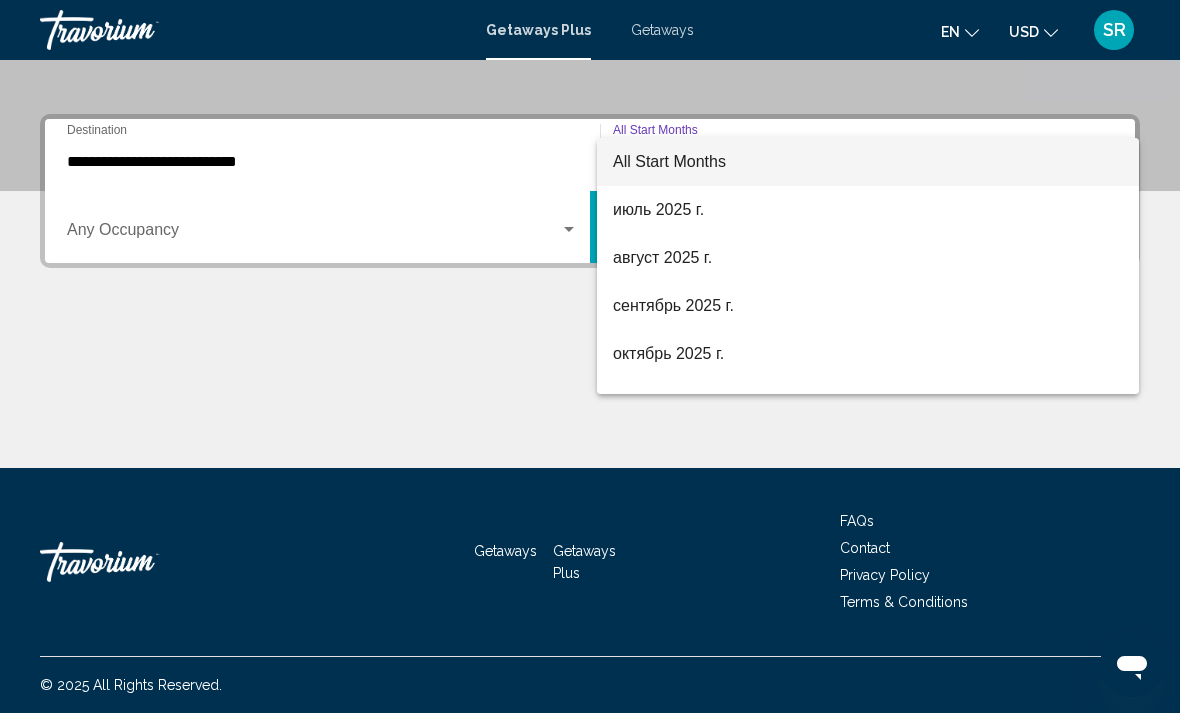 click at bounding box center [590, 356] 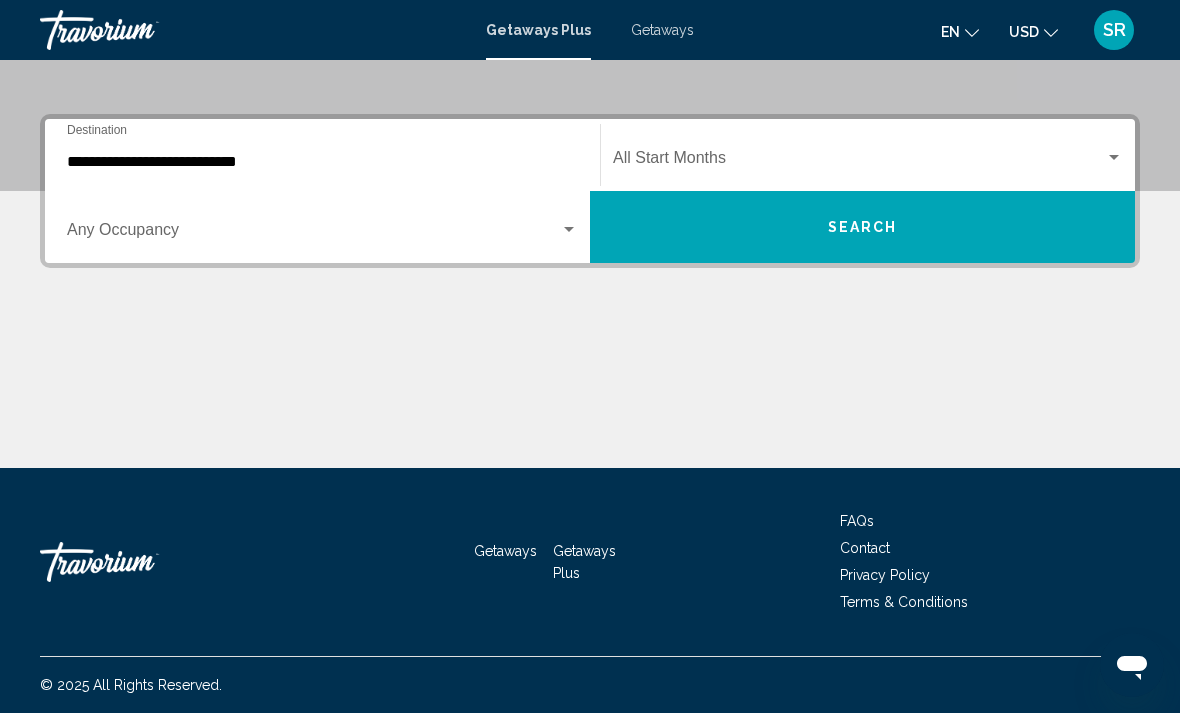 click on "**********" at bounding box center (322, 162) 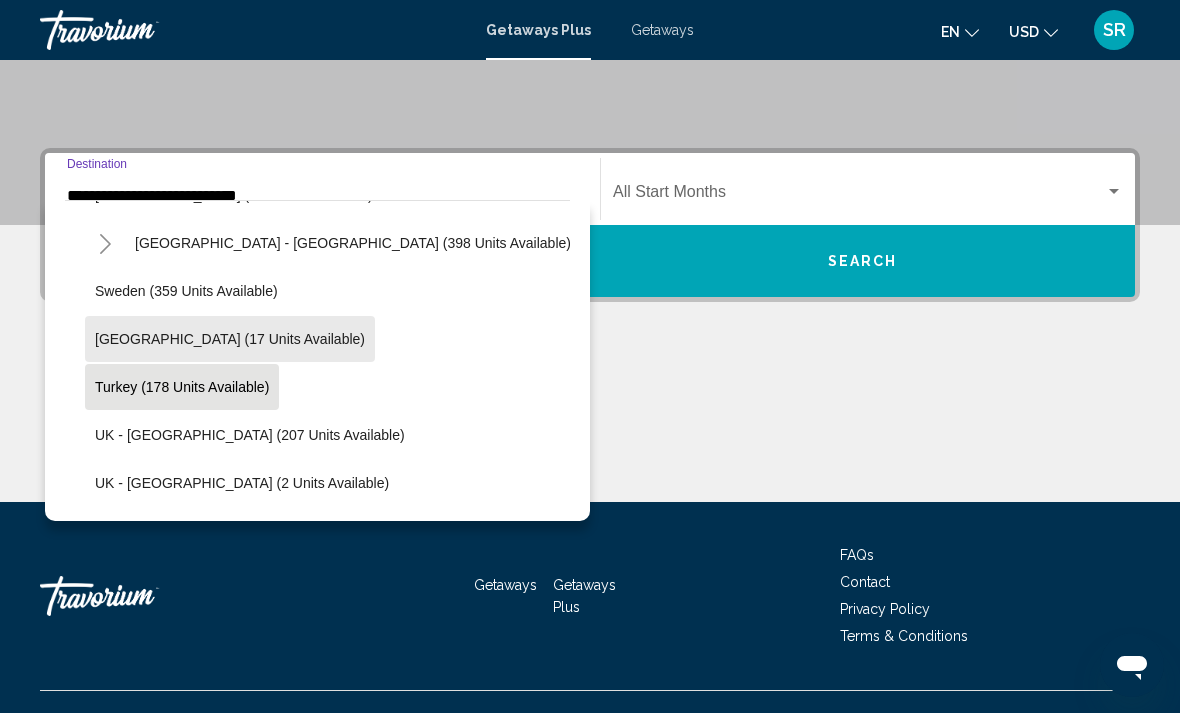 scroll, scrollTop: 1627, scrollLeft: 0, axis: vertical 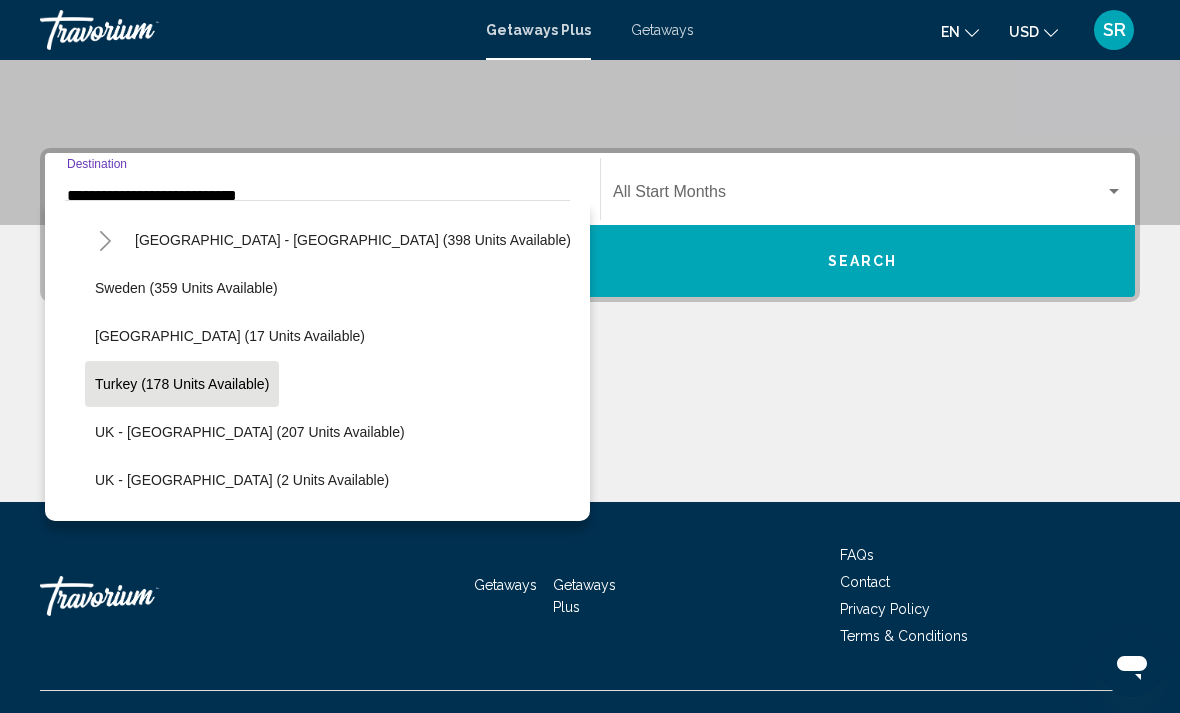 click at bounding box center [859, 196] 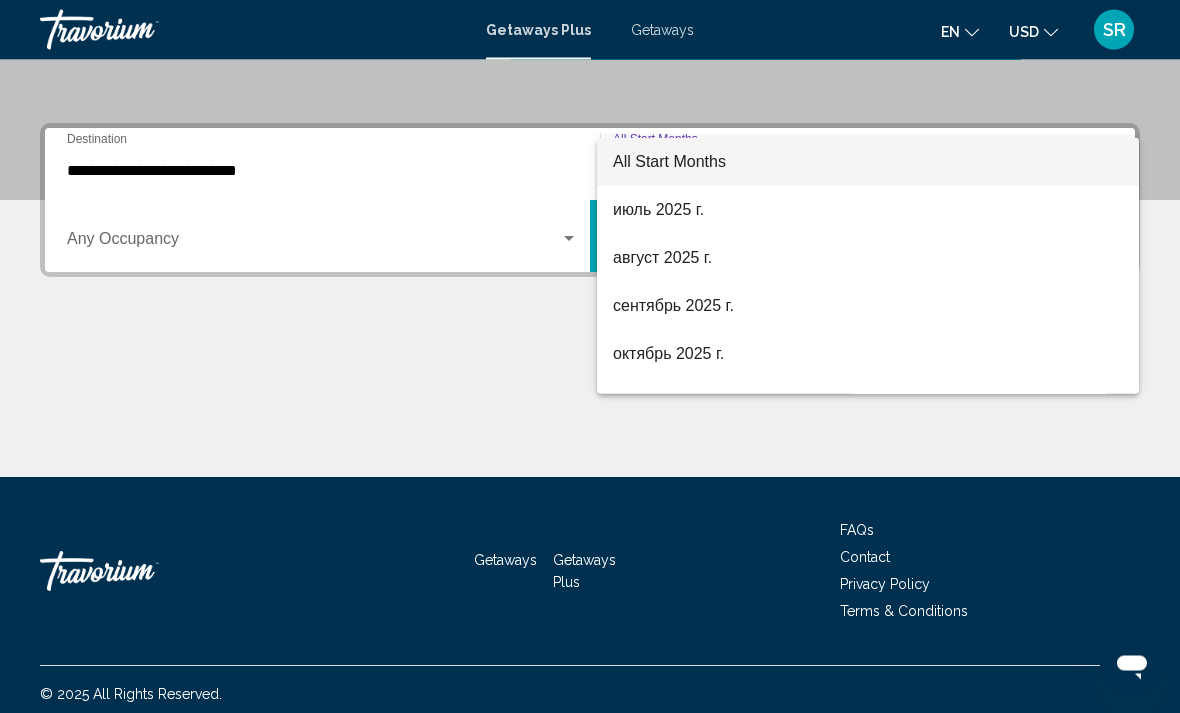 scroll, scrollTop: 409, scrollLeft: 0, axis: vertical 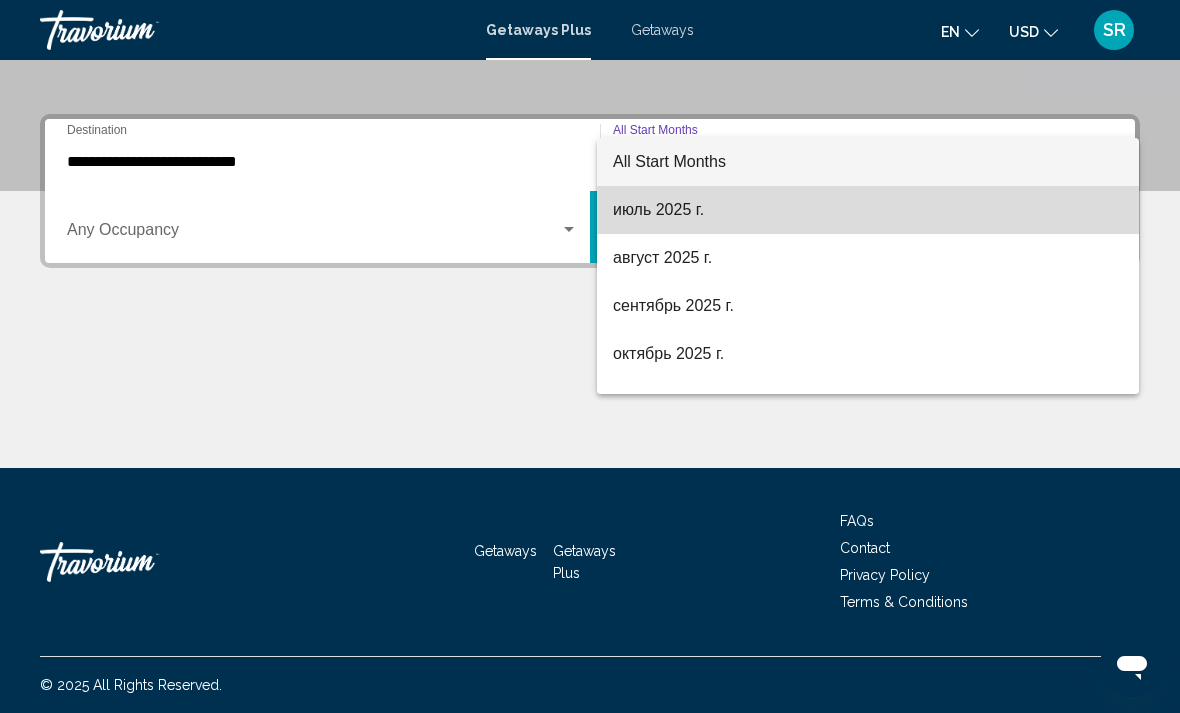 click on "июль 2025 г." at bounding box center (868, 210) 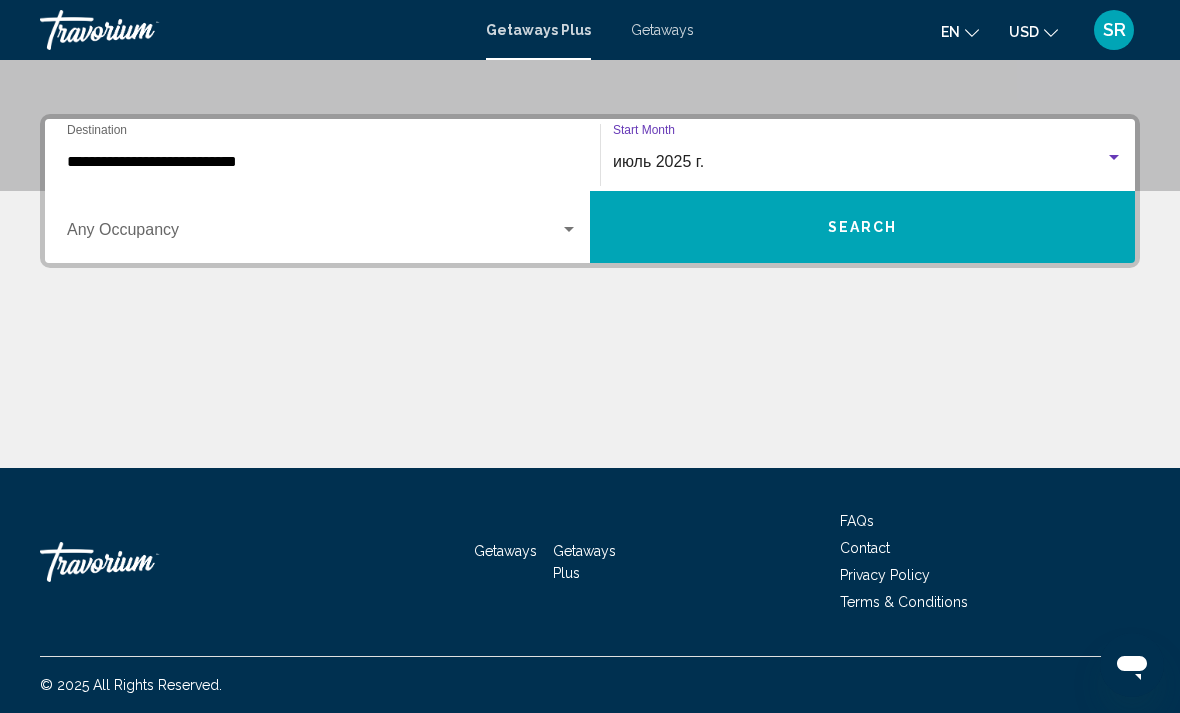 click on "Search" at bounding box center (863, 228) 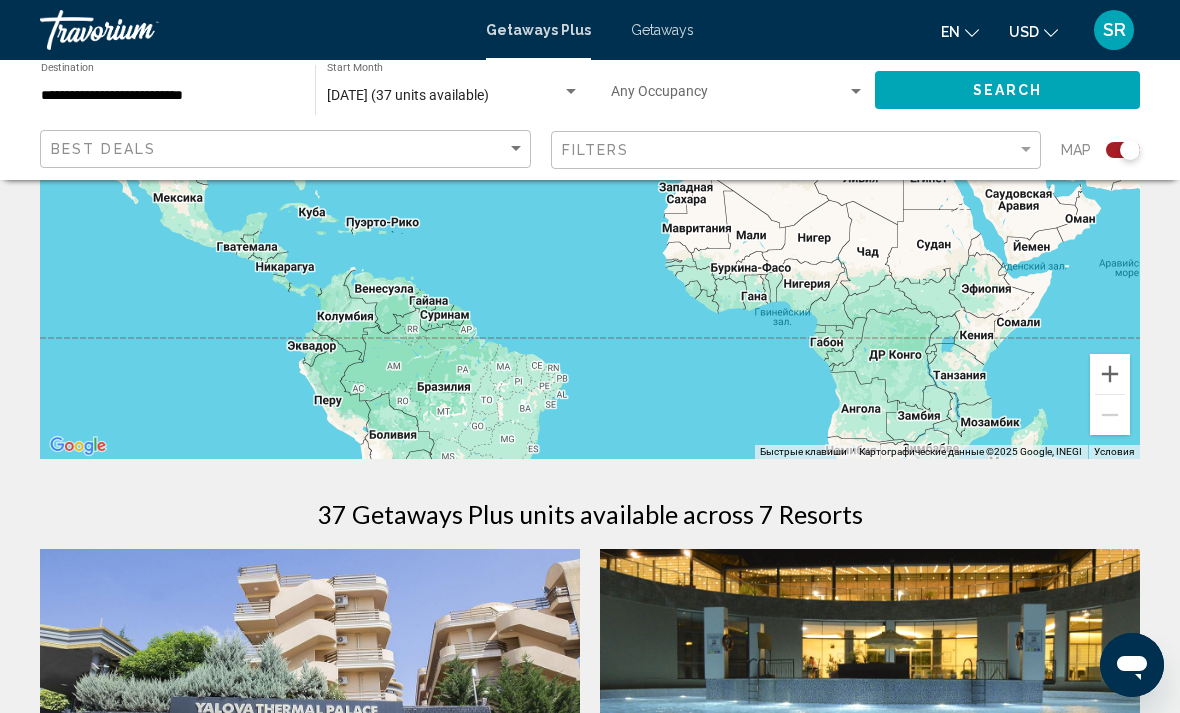 scroll, scrollTop: 340, scrollLeft: 0, axis: vertical 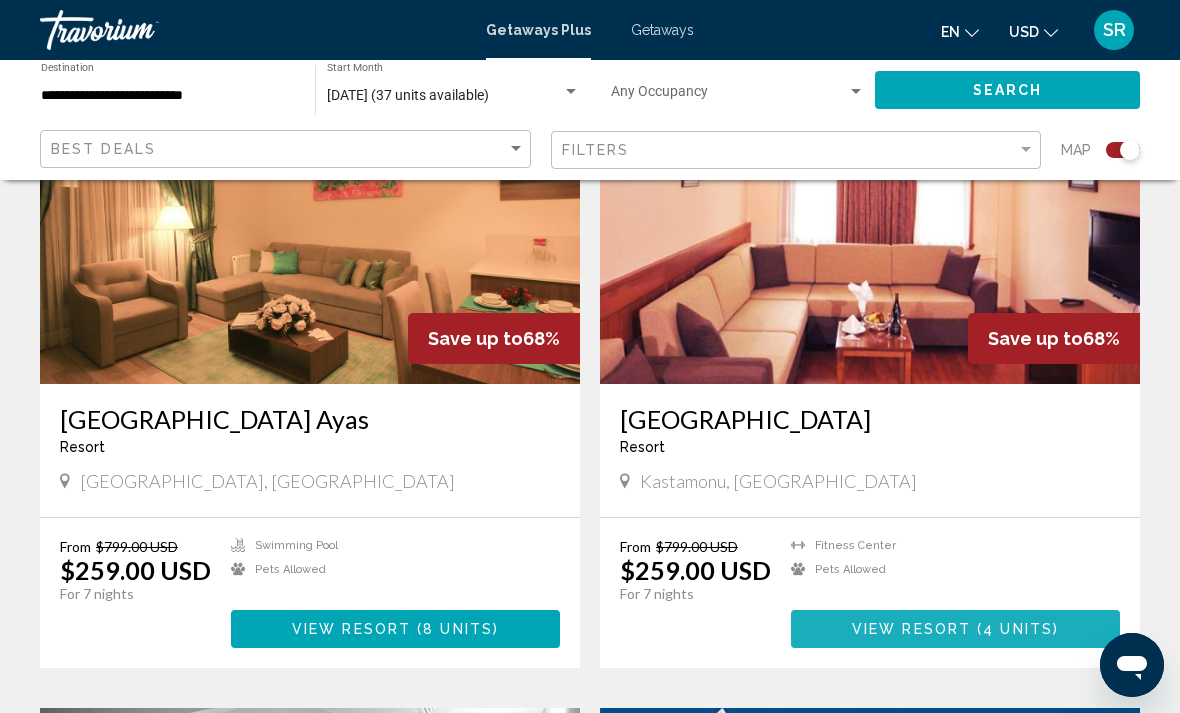 click on "View Resort" at bounding box center [911, 630] 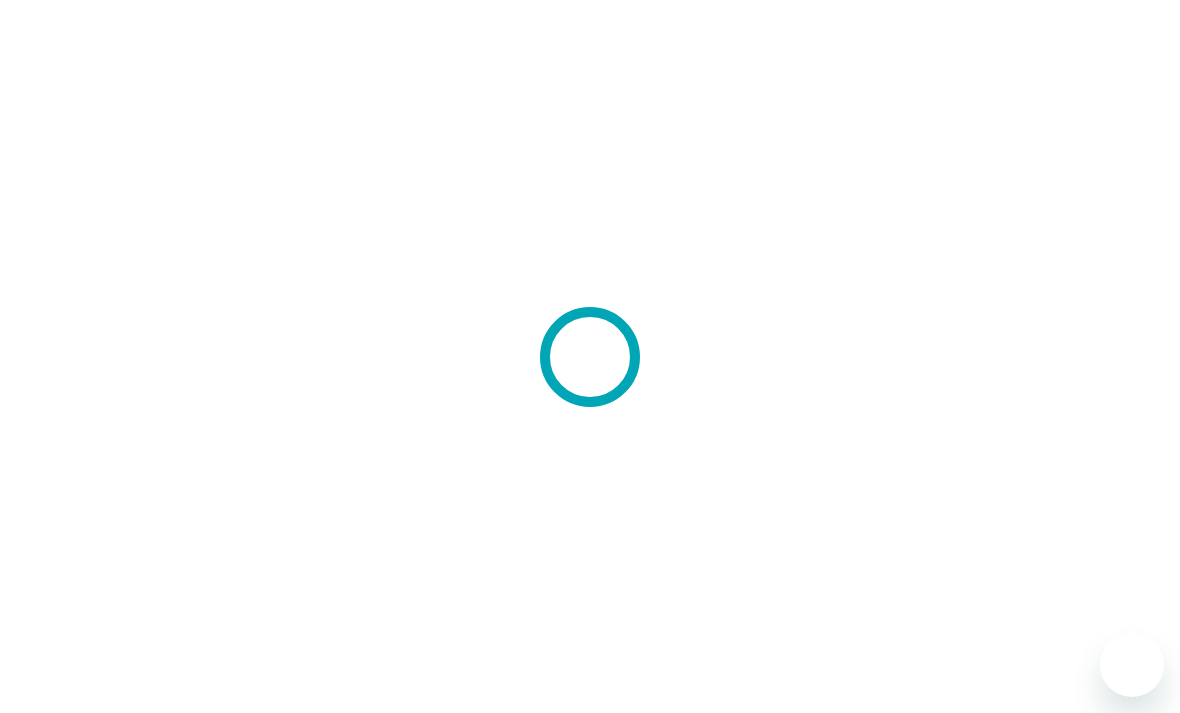 scroll, scrollTop: 0, scrollLeft: 0, axis: both 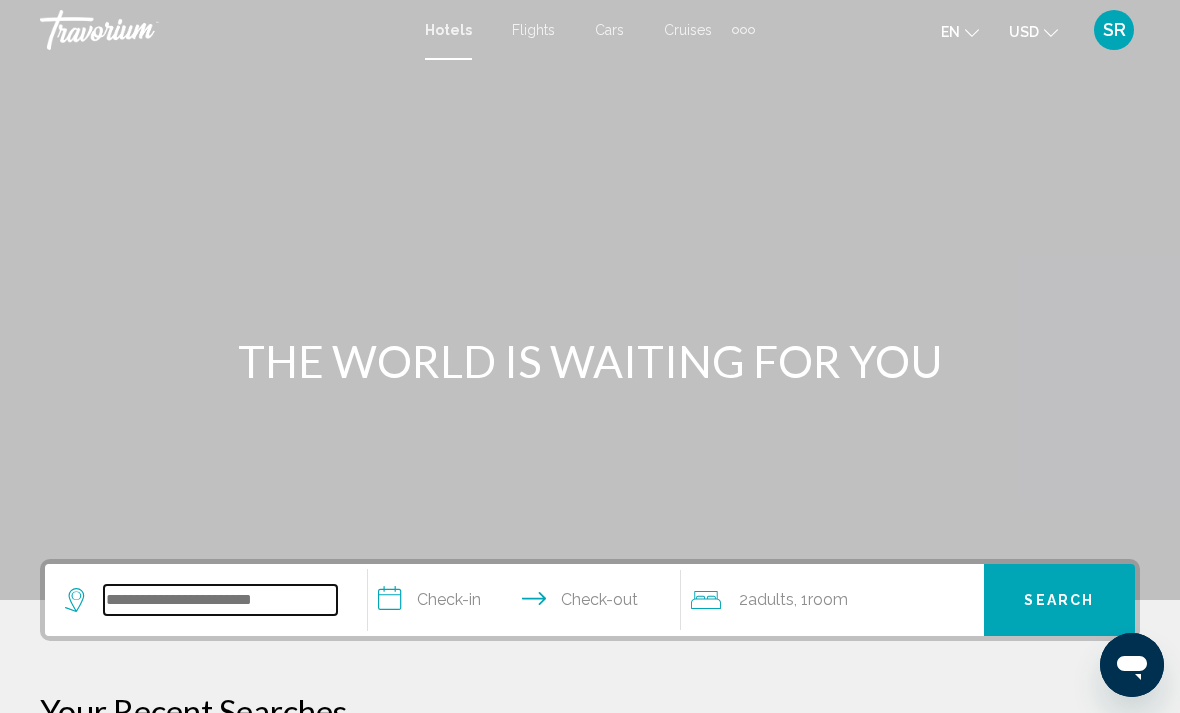 click at bounding box center (220, 600) 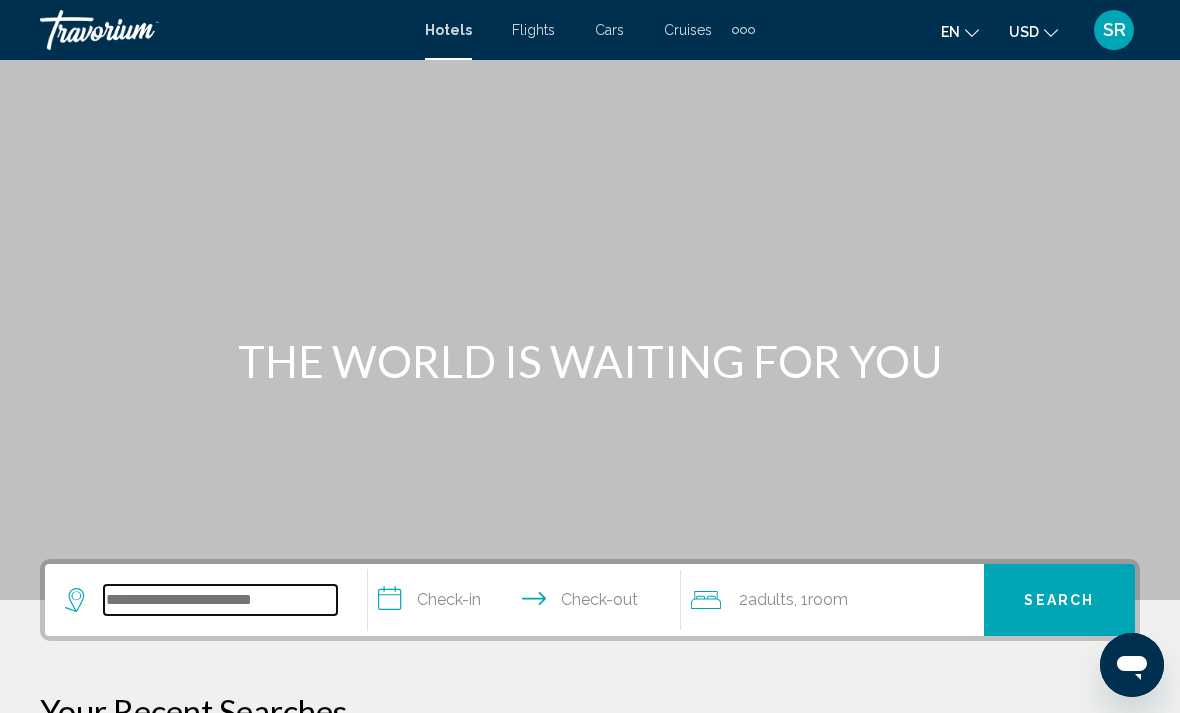 scroll, scrollTop: 32, scrollLeft: 0, axis: vertical 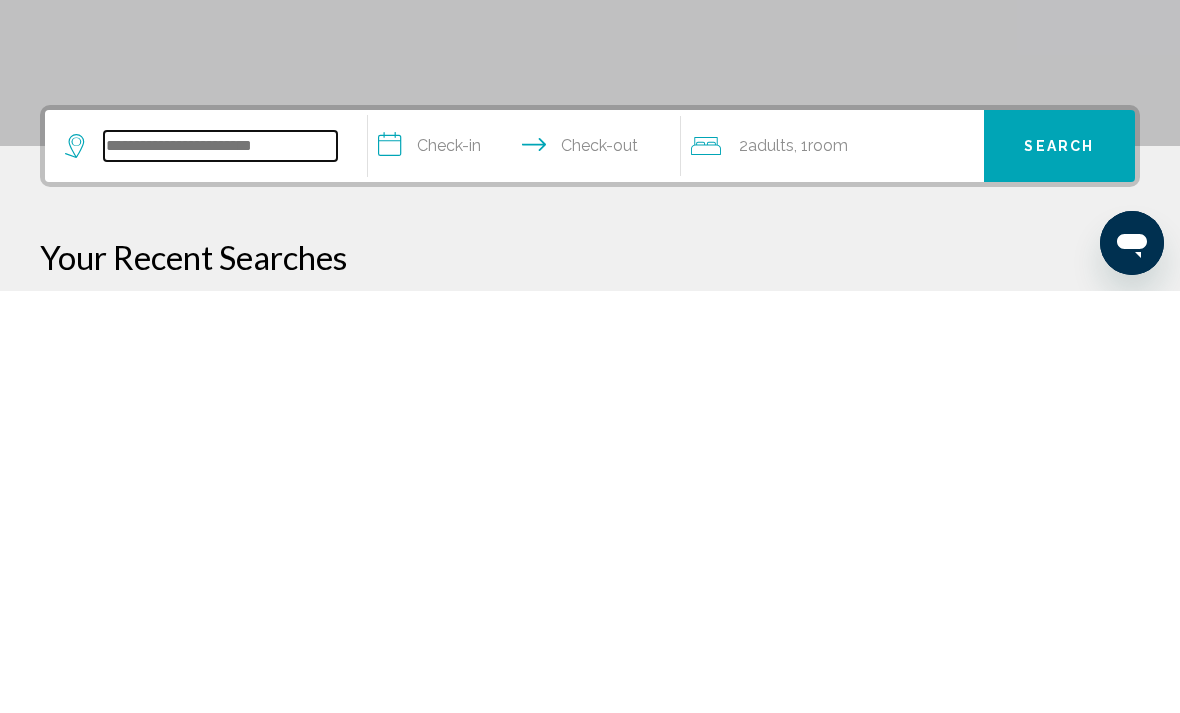 type on "*" 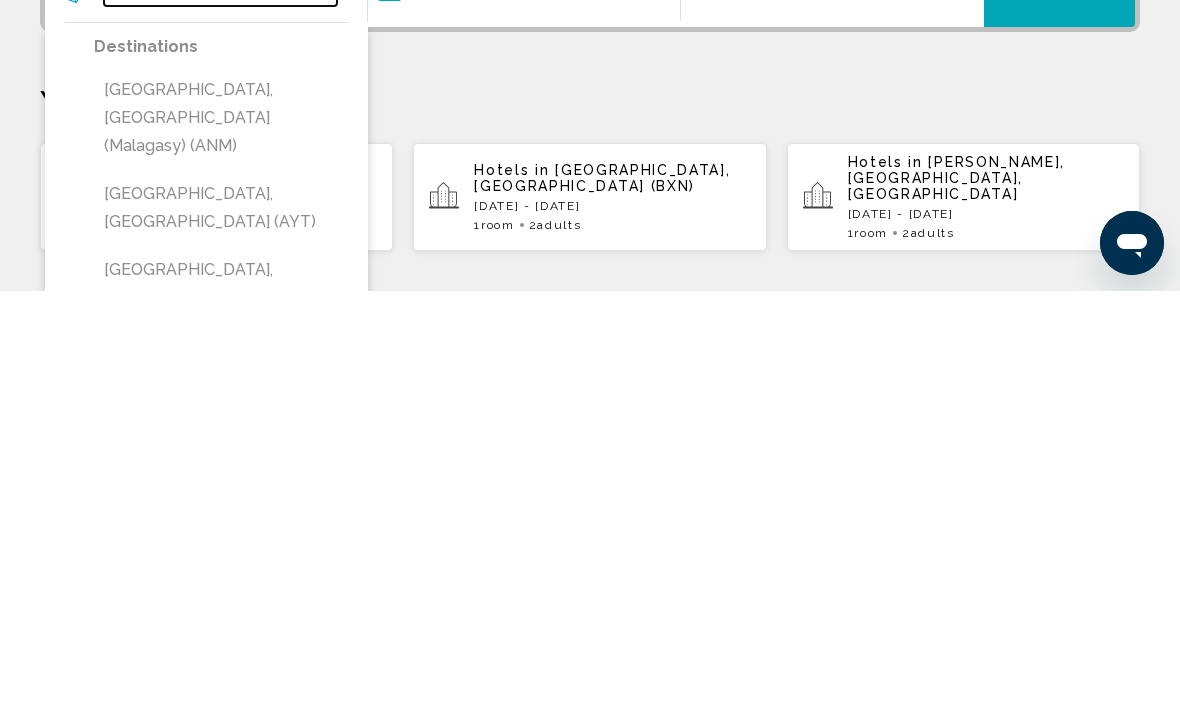 scroll, scrollTop: 190, scrollLeft: 0, axis: vertical 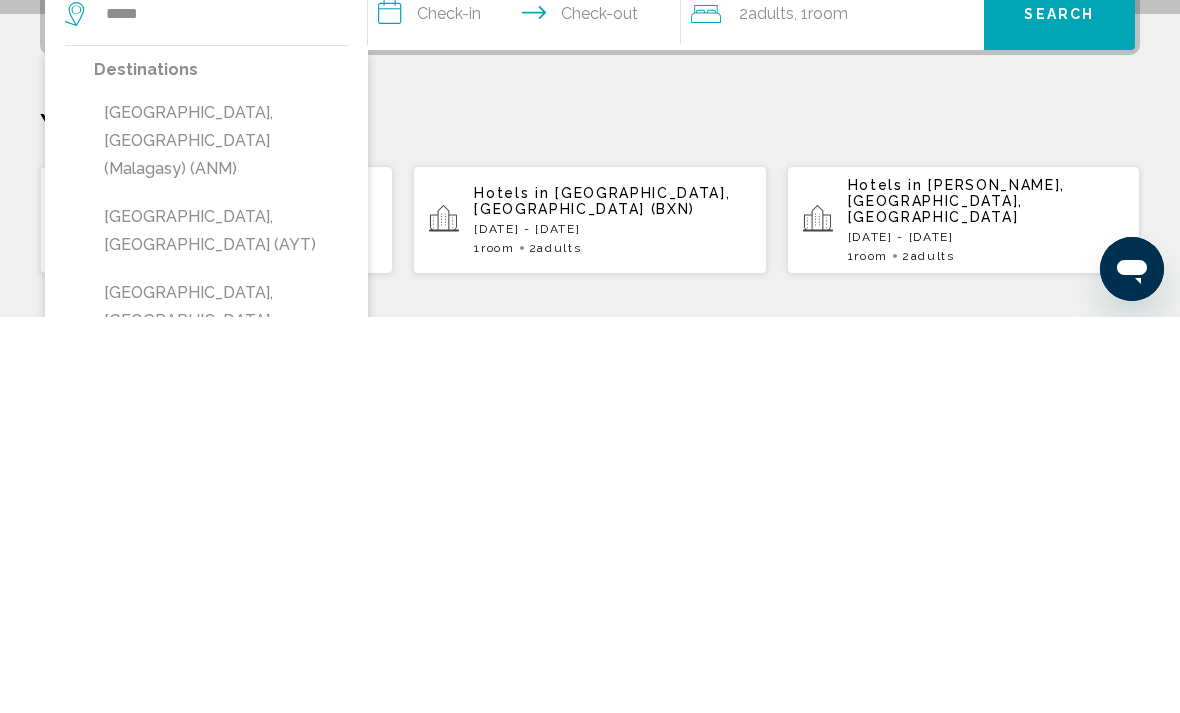 click on "[GEOGRAPHIC_DATA], [GEOGRAPHIC_DATA] (AYT)" at bounding box center (221, 627) 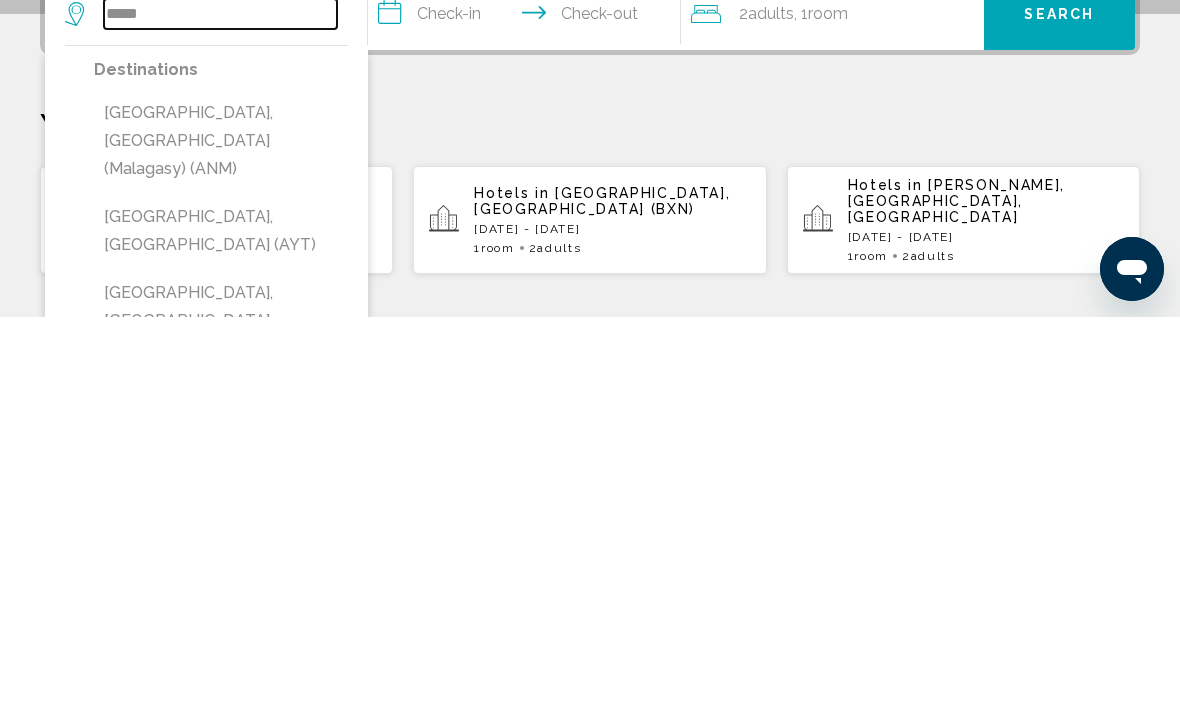 type on "**********" 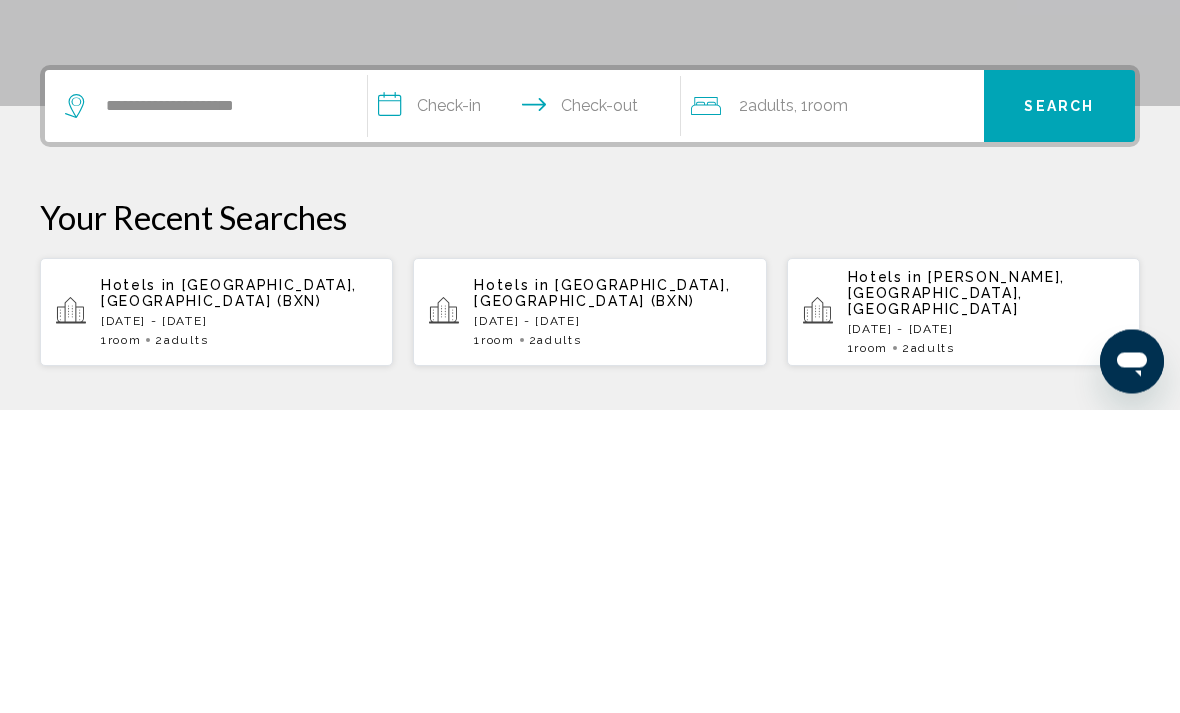 click on "**********" at bounding box center [528, 413] 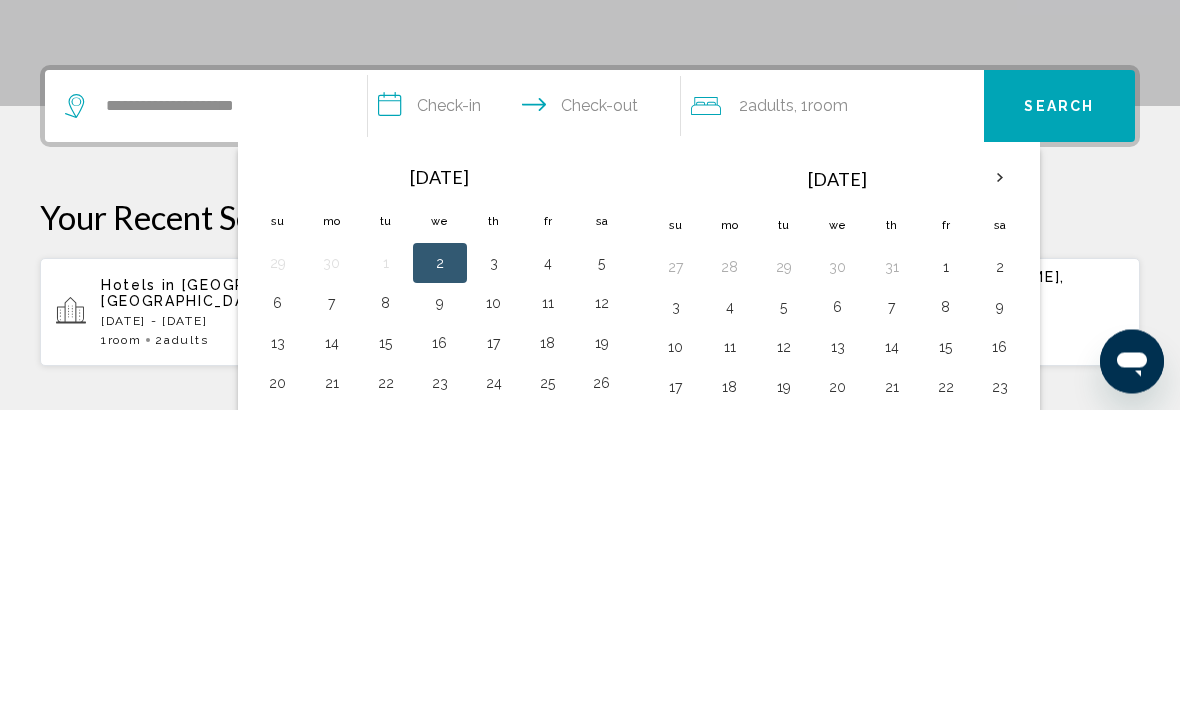 scroll, scrollTop: 494, scrollLeft: 0, axis: vertical 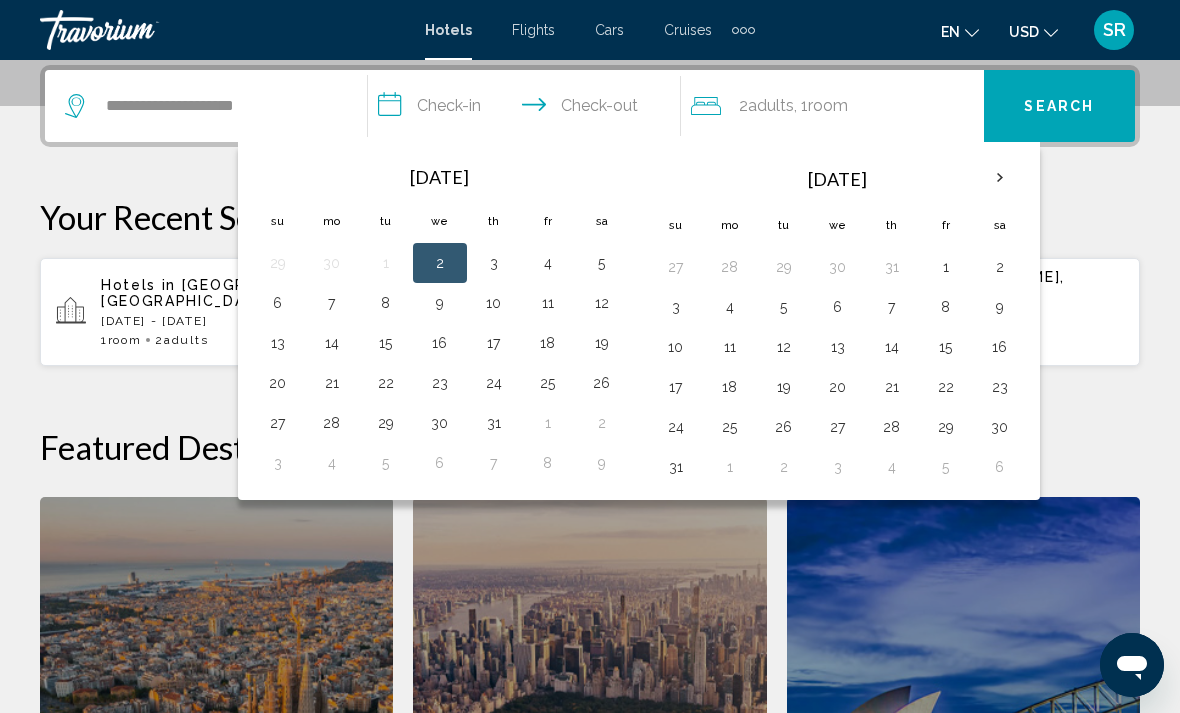 click on "Featured Destinations" 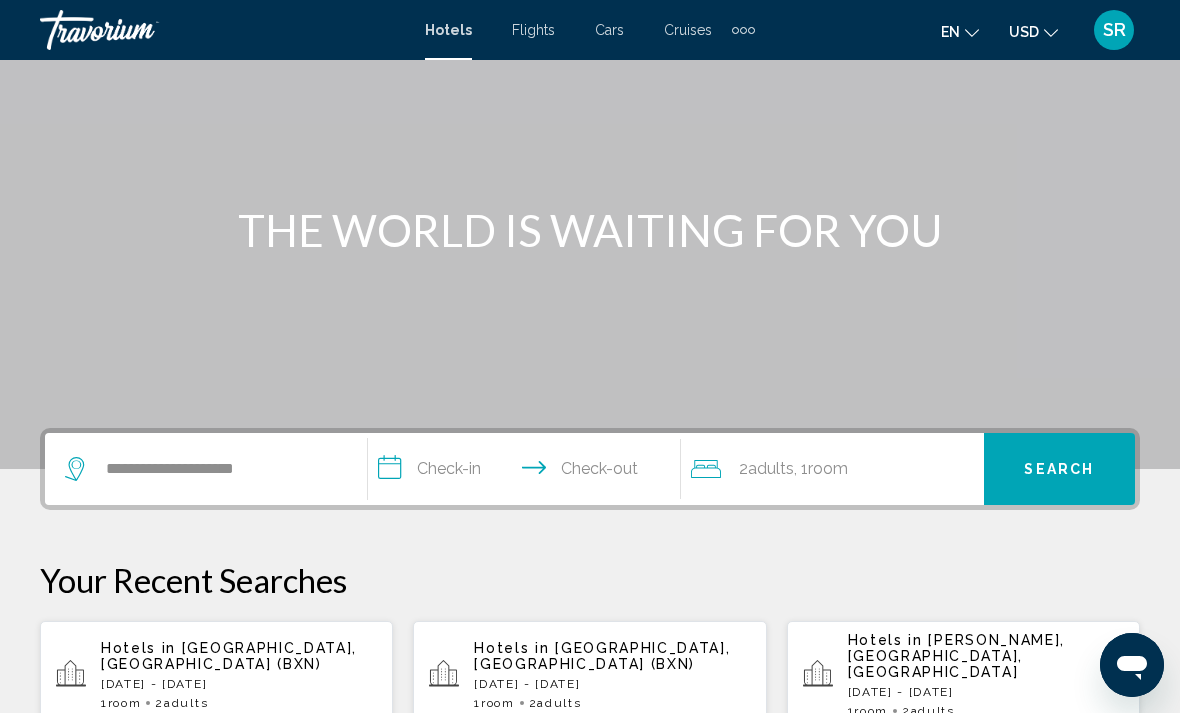 scroll, scrollTop: 0, scrollLeft: 0, axis: both 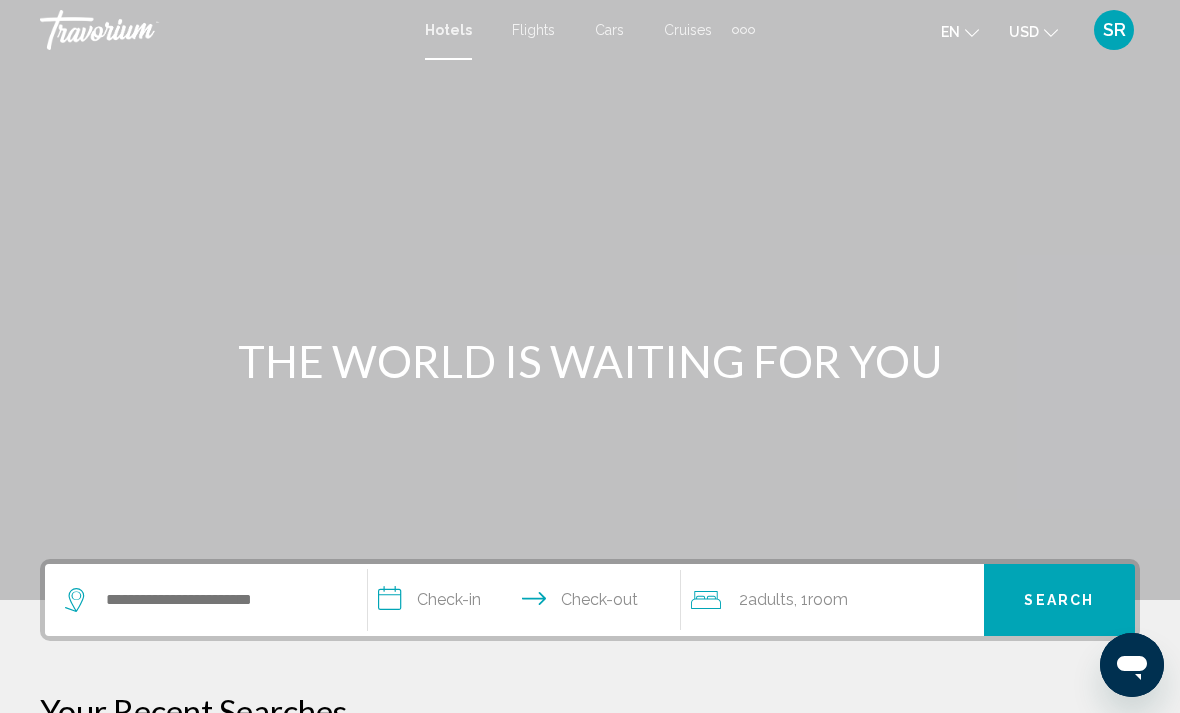 click at bounding box center [590, 300] 